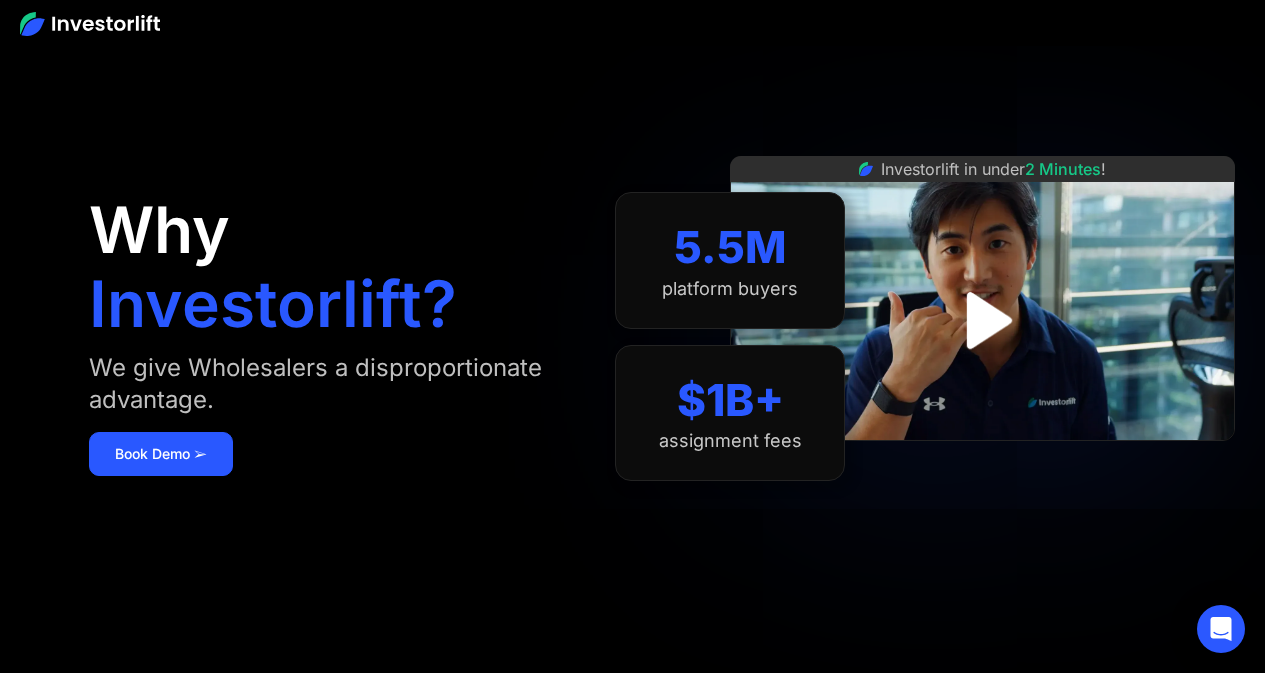 scroll, scrollTop: 0, scrollLeft: 0, axis: both 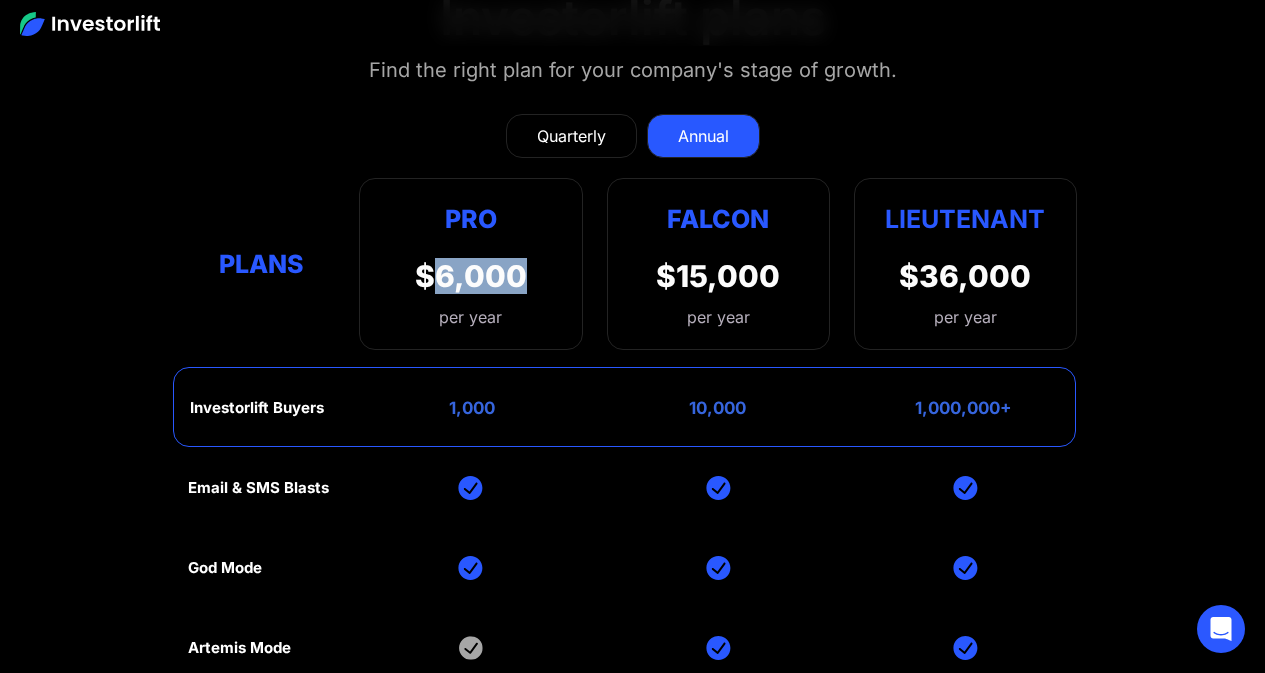 drag, startPoint x: 430, startPoint y: 217, endPoint x: 577, endPoint y: 212, distance: 147.085 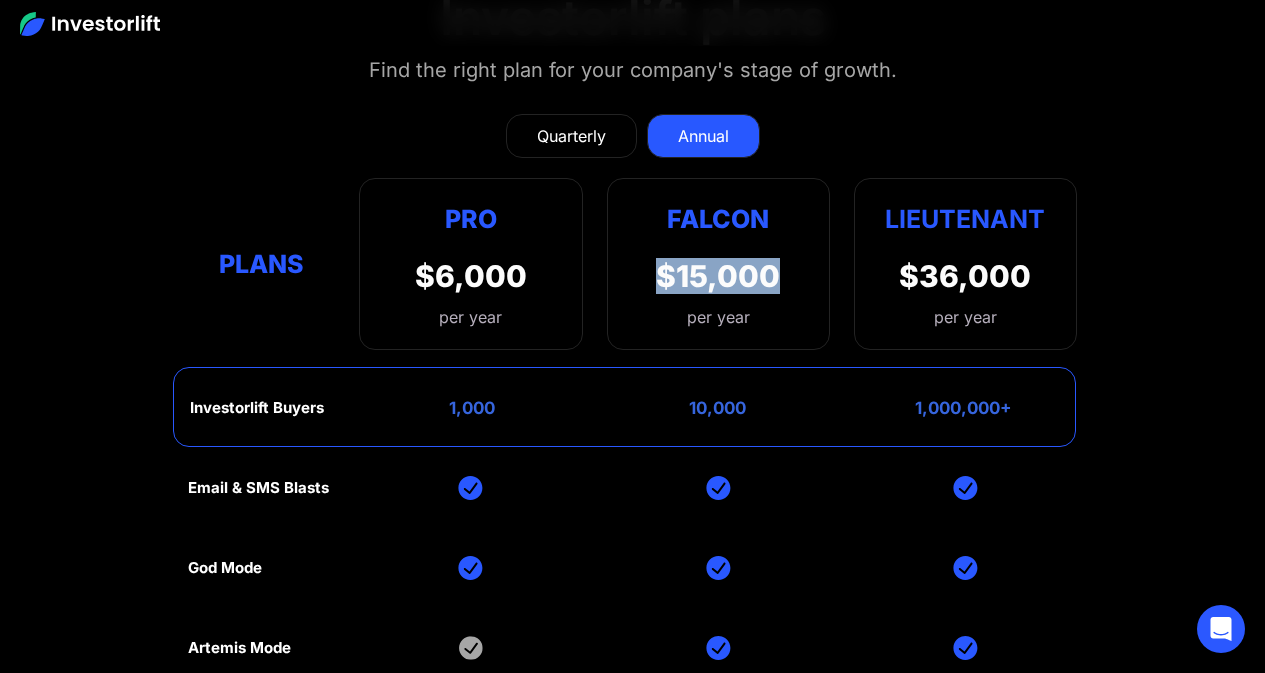 drag, startPoint x: 660, startPoint y: 213, endPoint x: 790, endPoint y: 220, distance: 130.18832 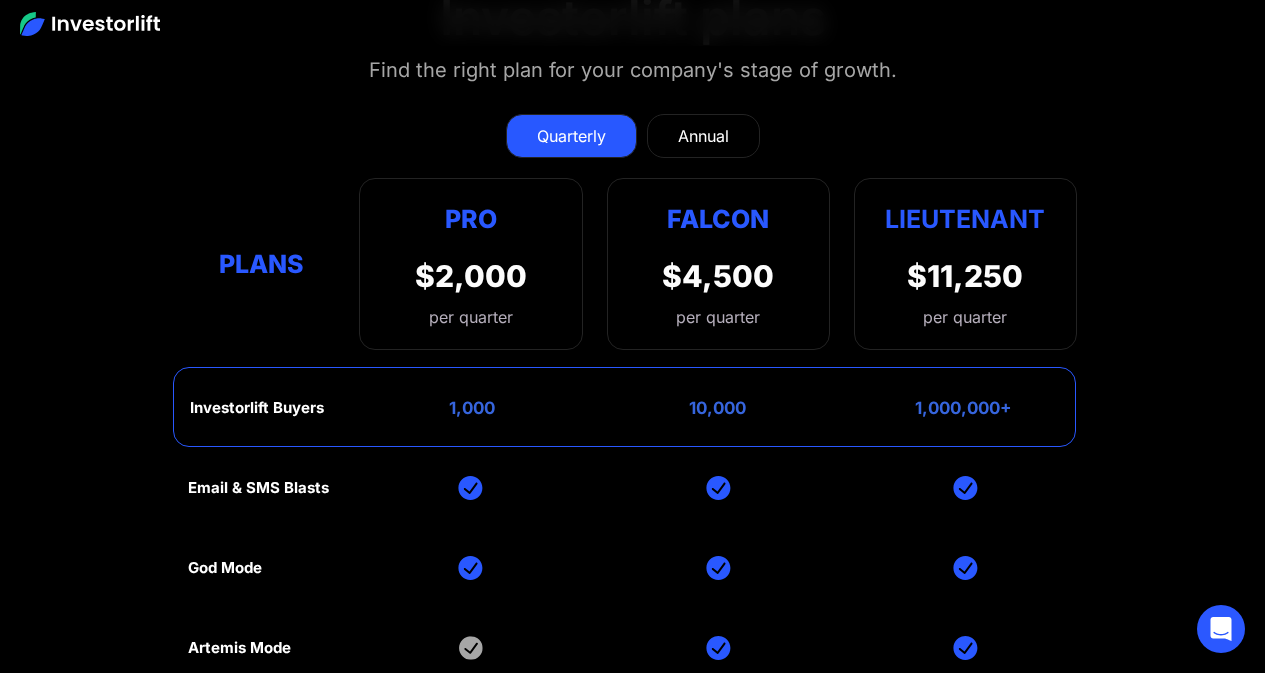 click on "Annual" at bounding box center (703, 136) 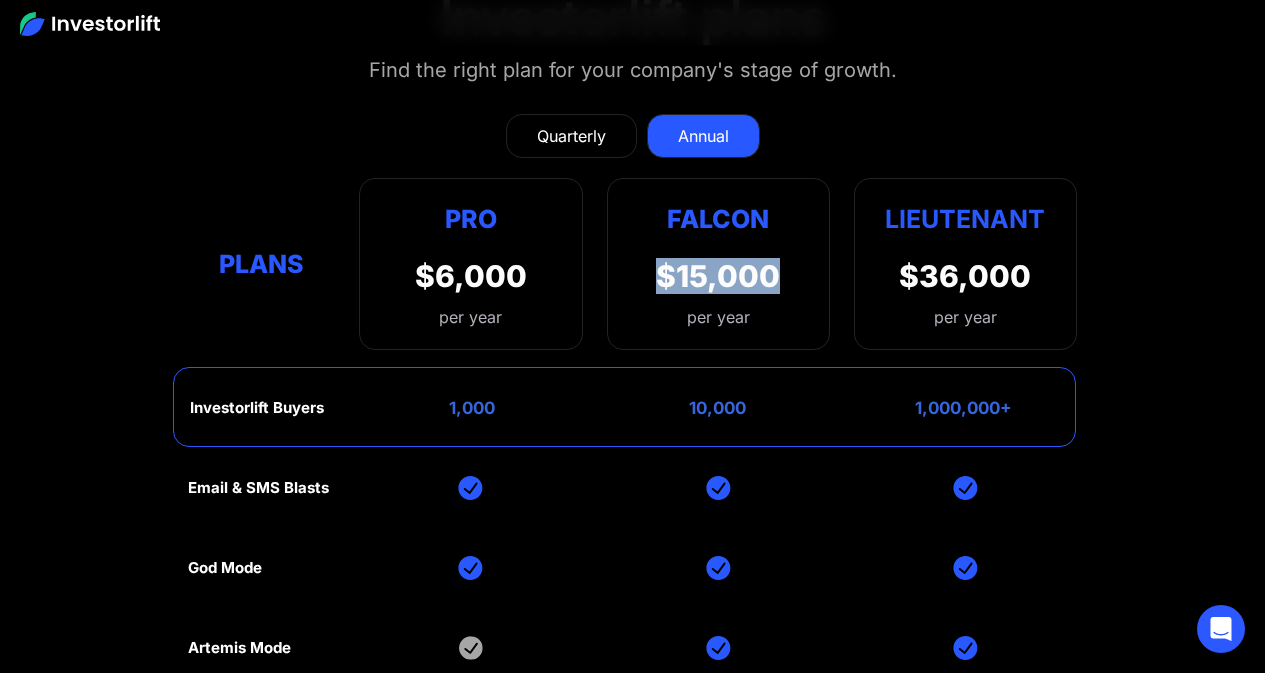 click on "Quarterly" at bounding box center (571, 136) 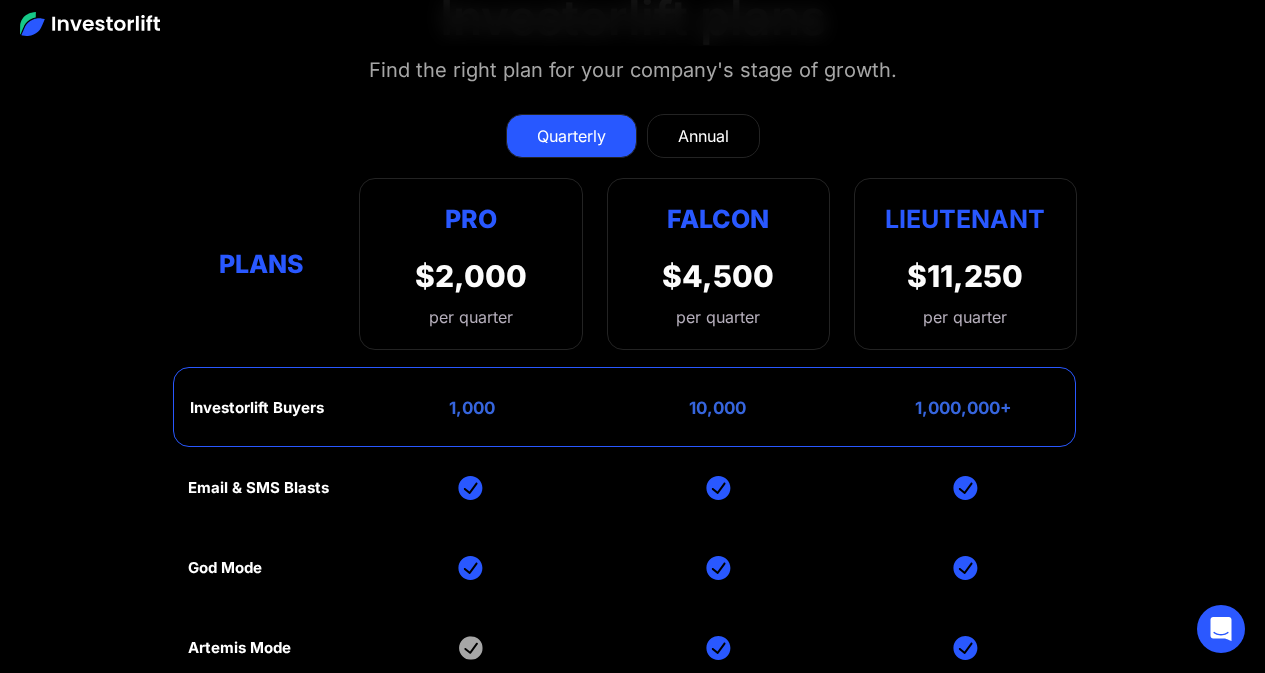 click on "Annual" at bounding box center (703, 136) 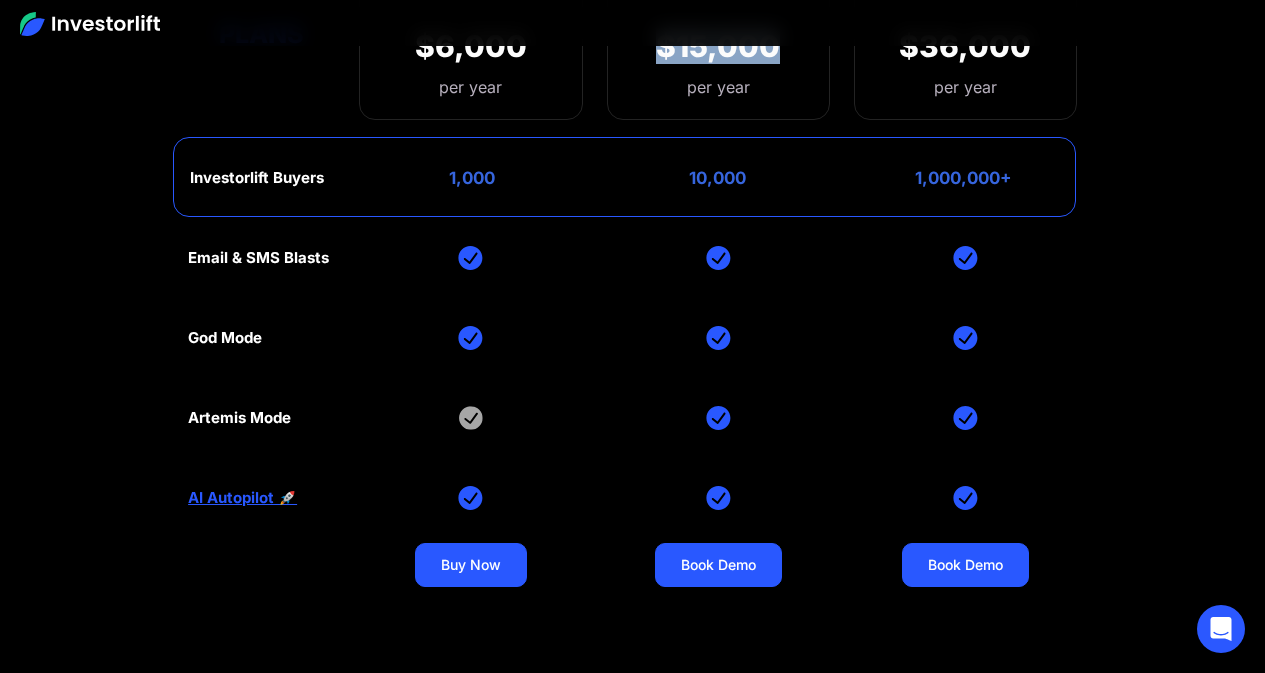 scroll, scrollTop: 8100, scrollLeft: 0, axis: vertical 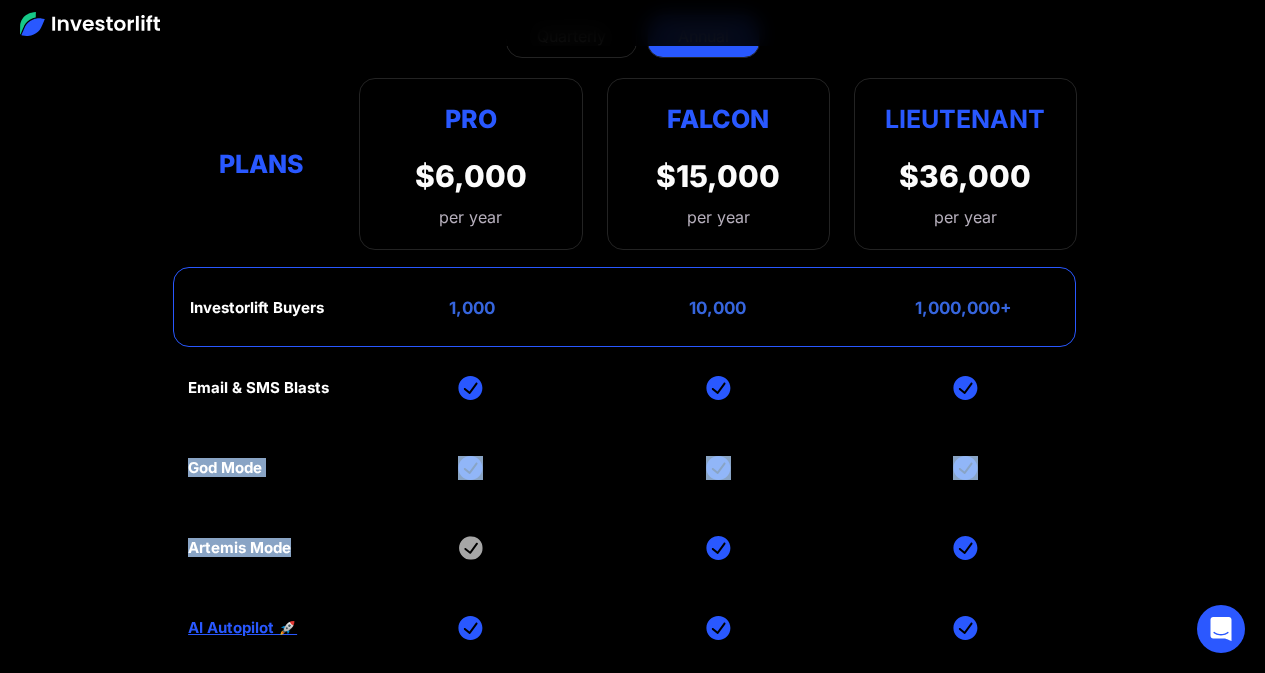drag, startPoint x: 168, startPoint y: 402, endPoint x: 332, endPoint y: 498, distance: 190.03157 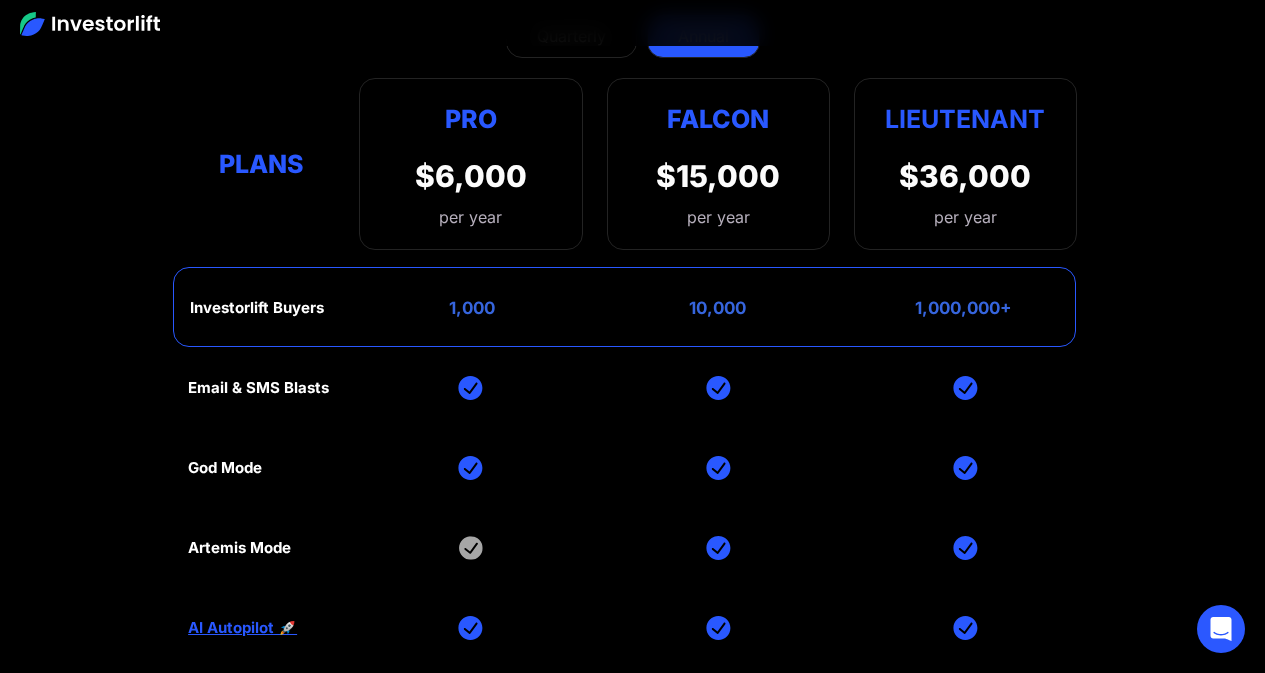 scroll, scrollTop: 7900, scrollLeft: 0, axis: vertical 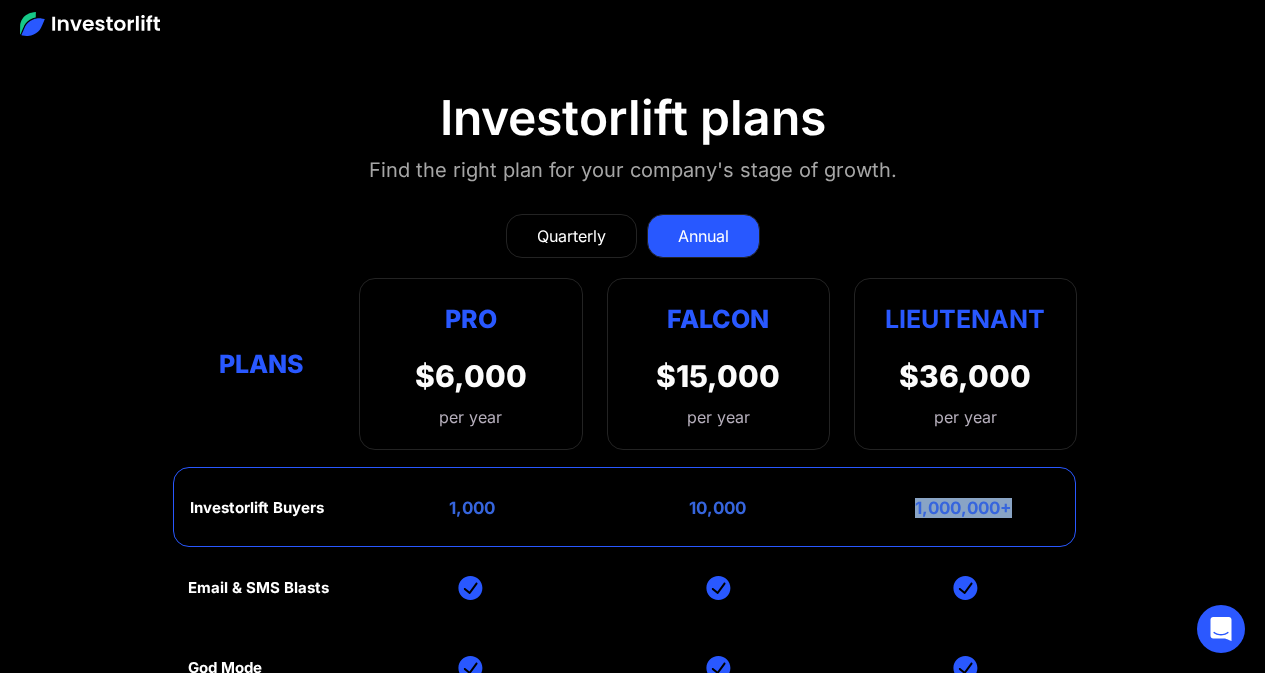 drag, startPoint x: 908, startPoint y: 436, endPoint x: 1039, endPoint y: 438, distance: 131.01526 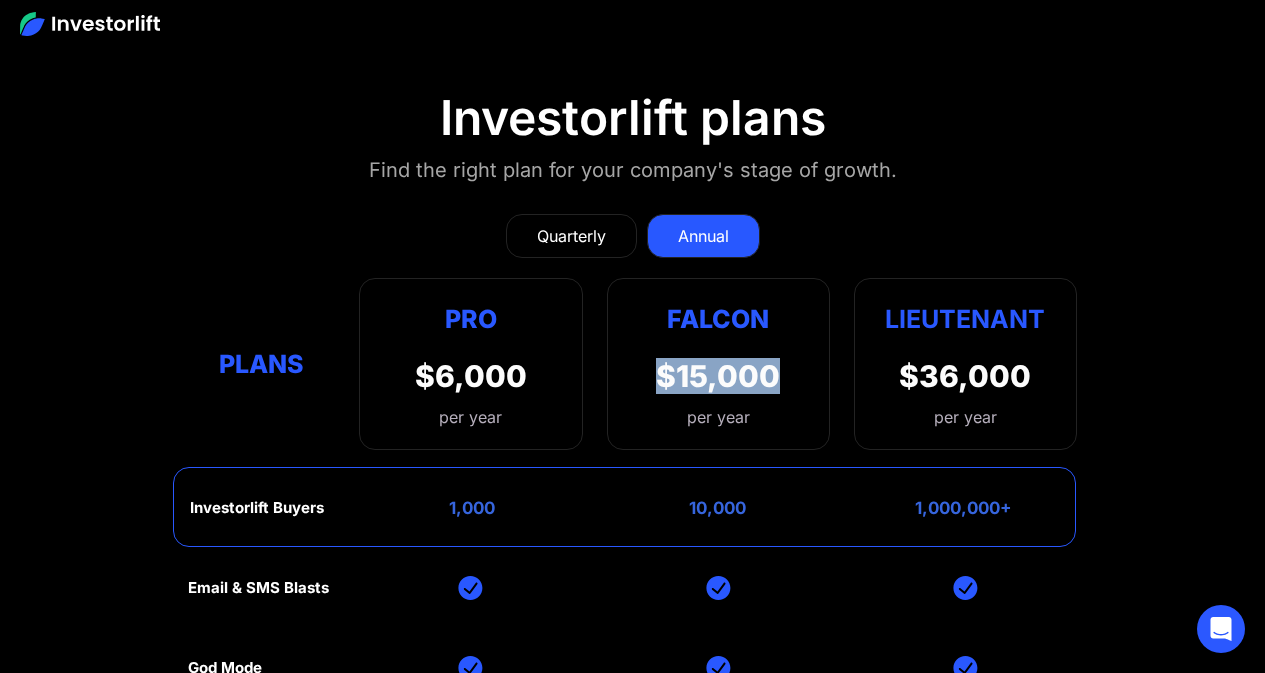 drag, startPoint x: 652, startPoint y: 307, endPoint x: 795, endPoint y: 322, distance: 143.78456 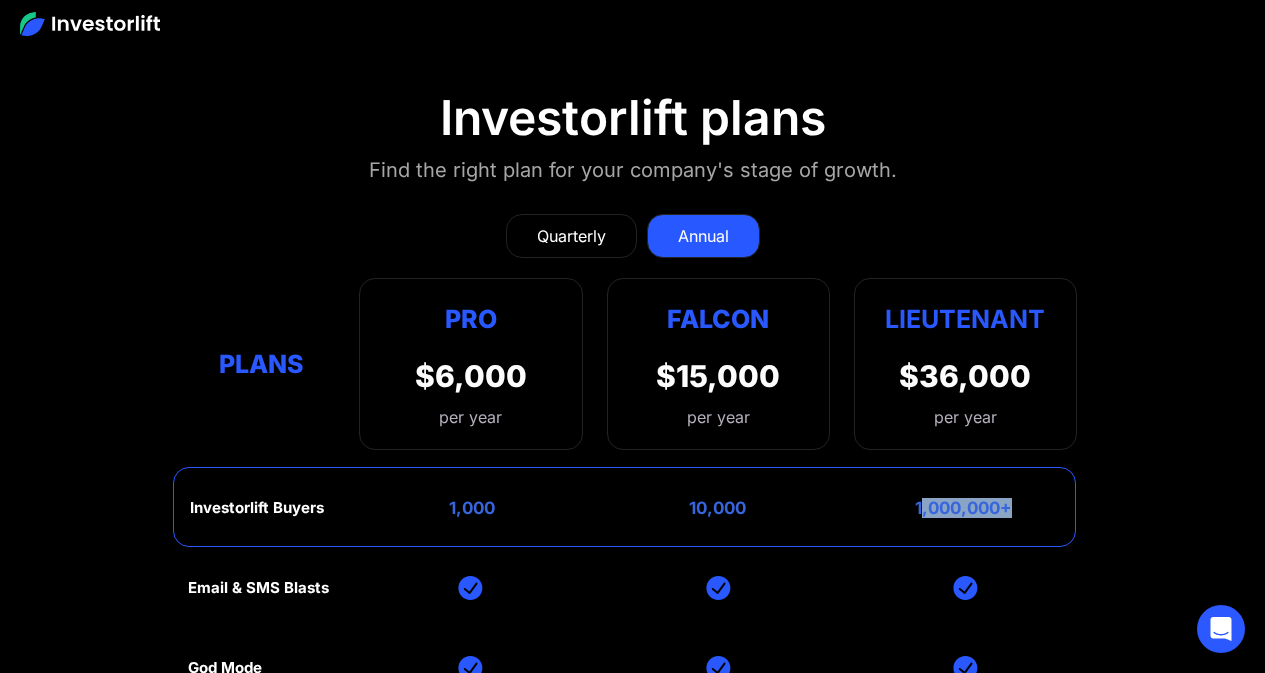 drag, startPoint x: 919, startPoint y: 444, endPoint x: 1051, endPoint y: 453, distance: 132.30646 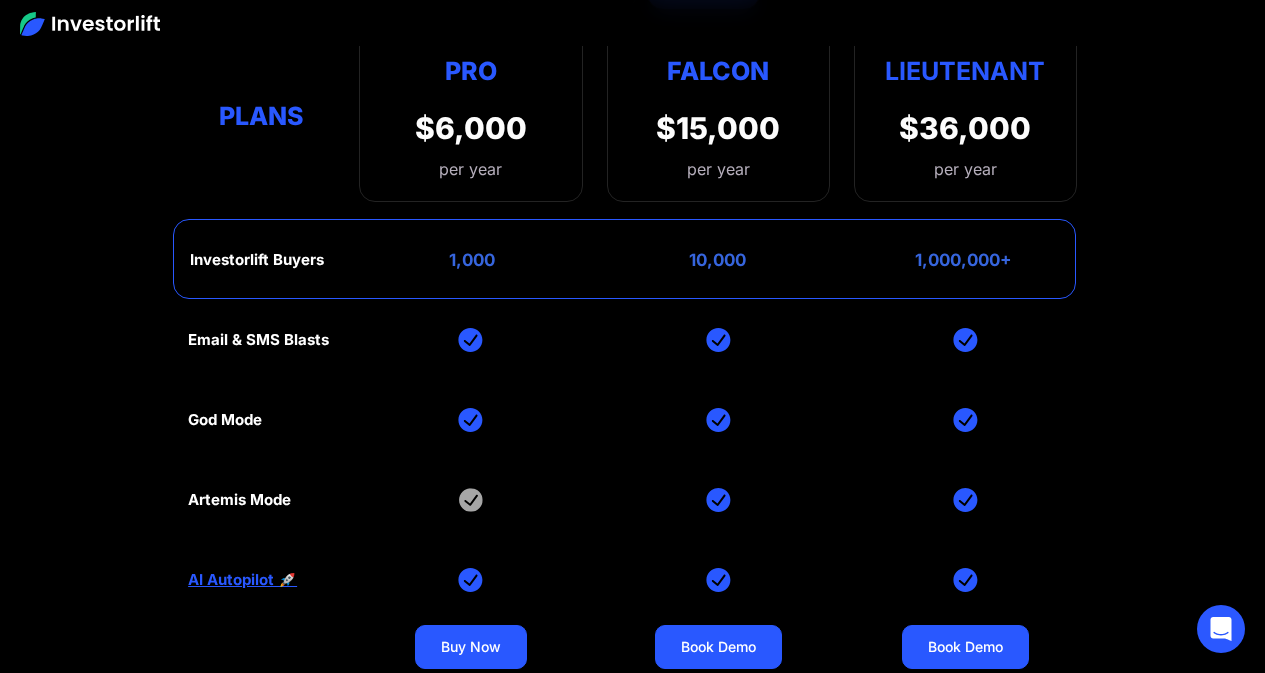 scroll, scrollTop: 8200, scrollLeft: 0, axis: vertical 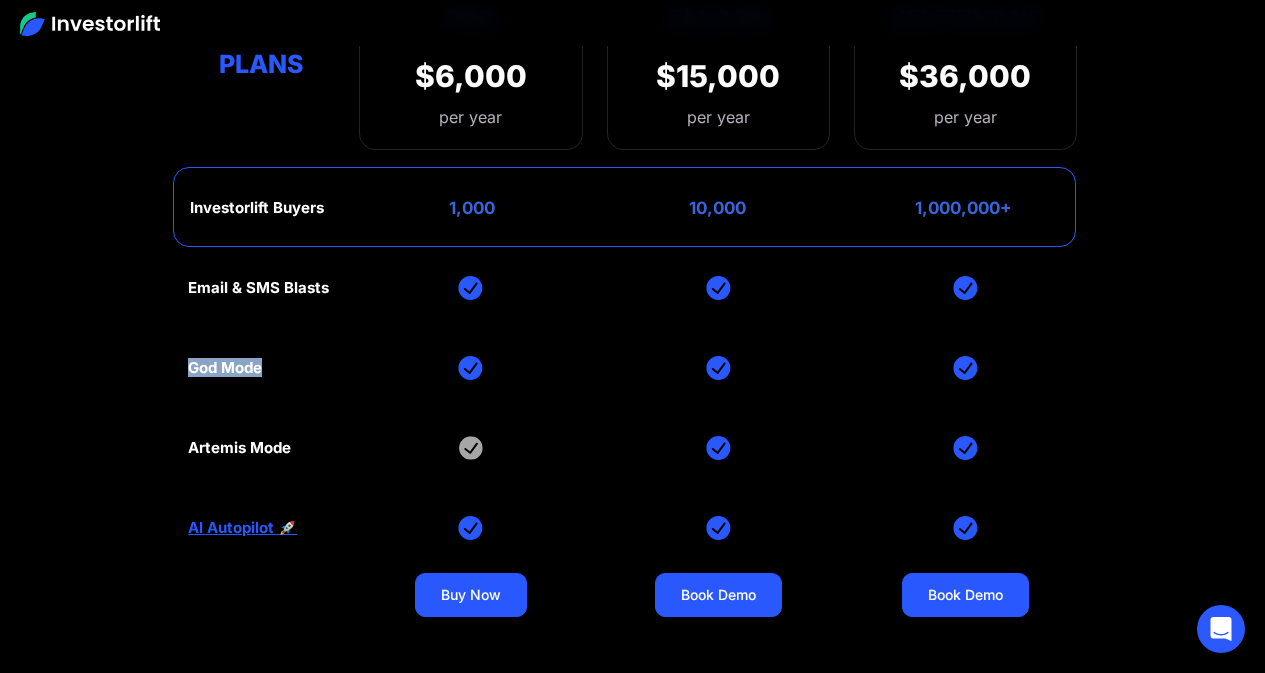 drag, startPoint x: 183, startPoint y: 296, endPoint x: 287, endPoint y: 320, distance: 106.733315 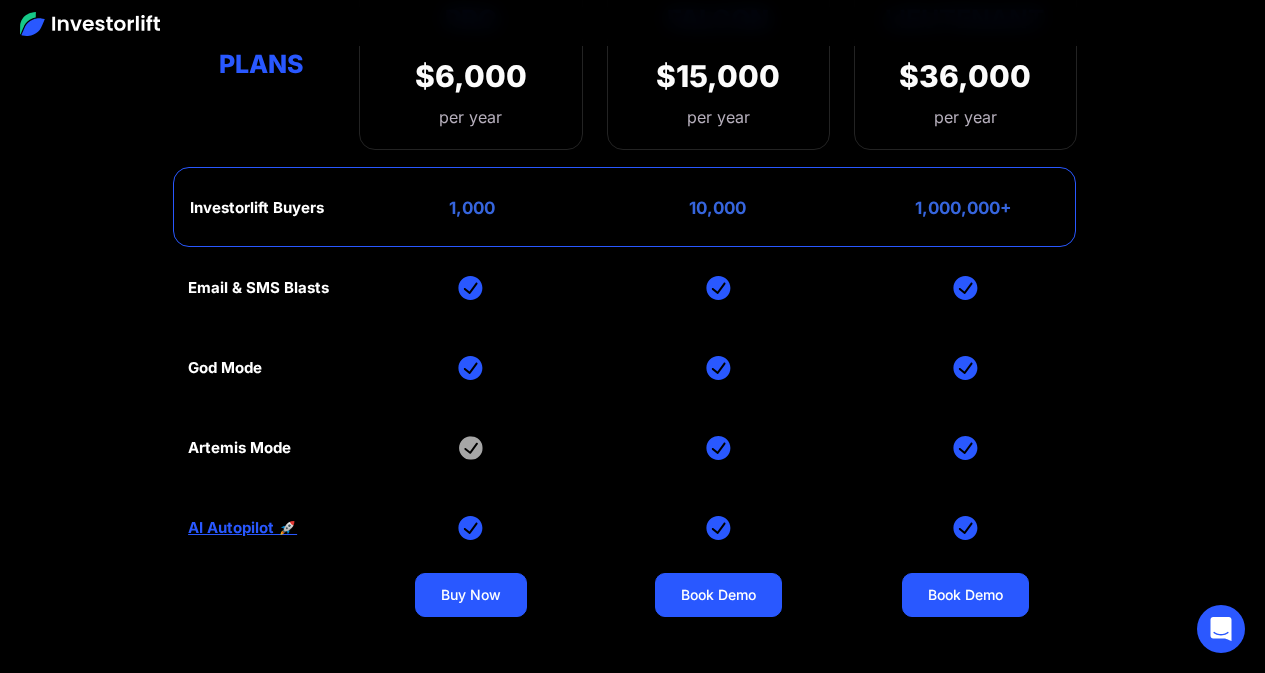 click at bounding box center [470, 368] 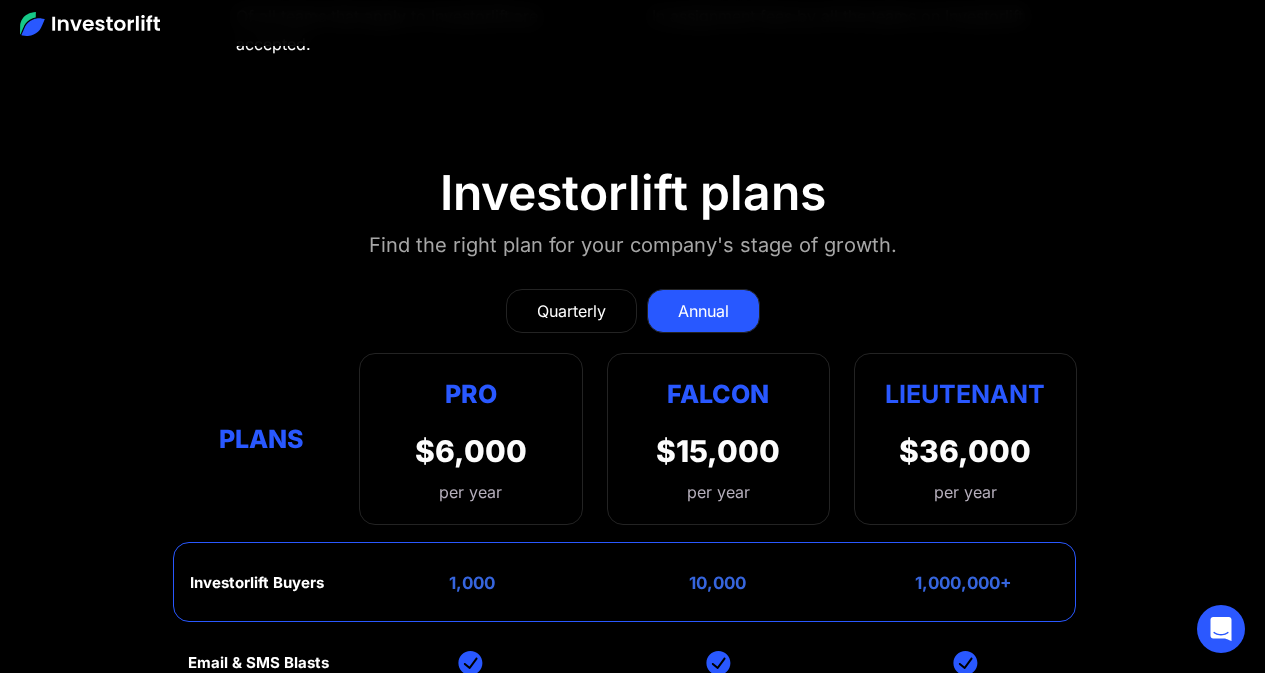 scroll, scrollTop: 7745, scrollLeft: 0, axis: vertical 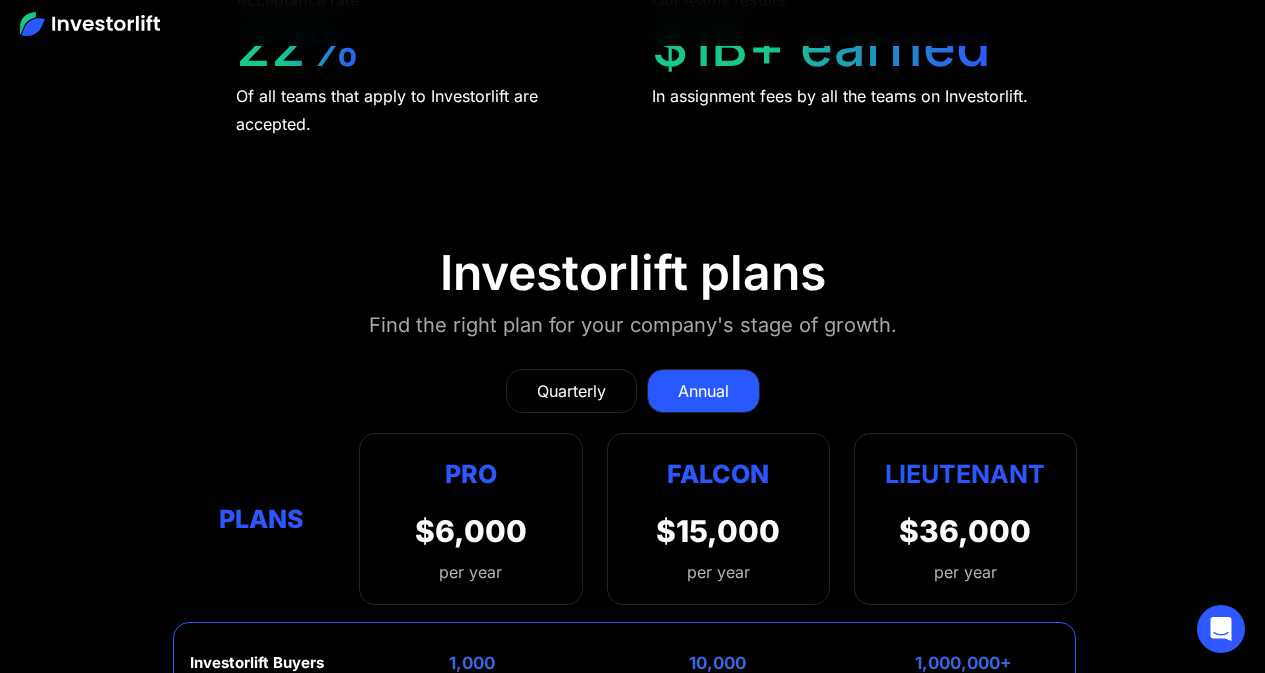 click on "Quarterly" at bounding box center (571, 391) 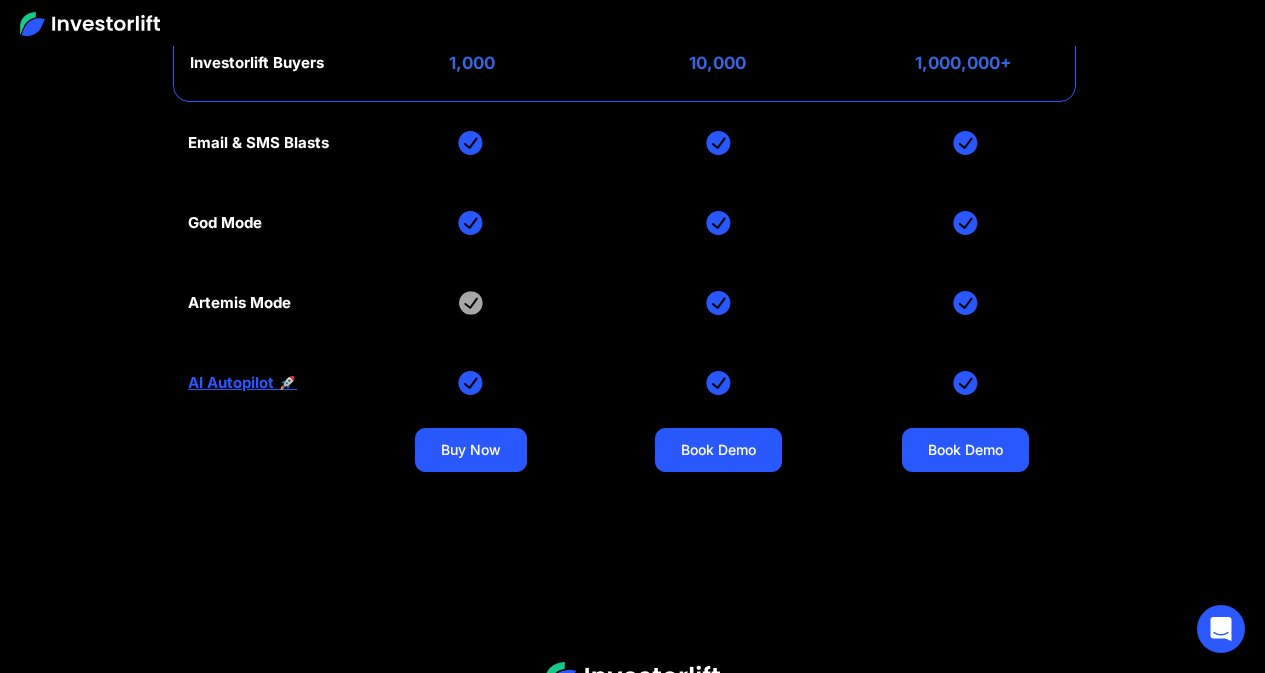scroll, scrollTop: 8045, scrollLeft: 0, axis: vertical 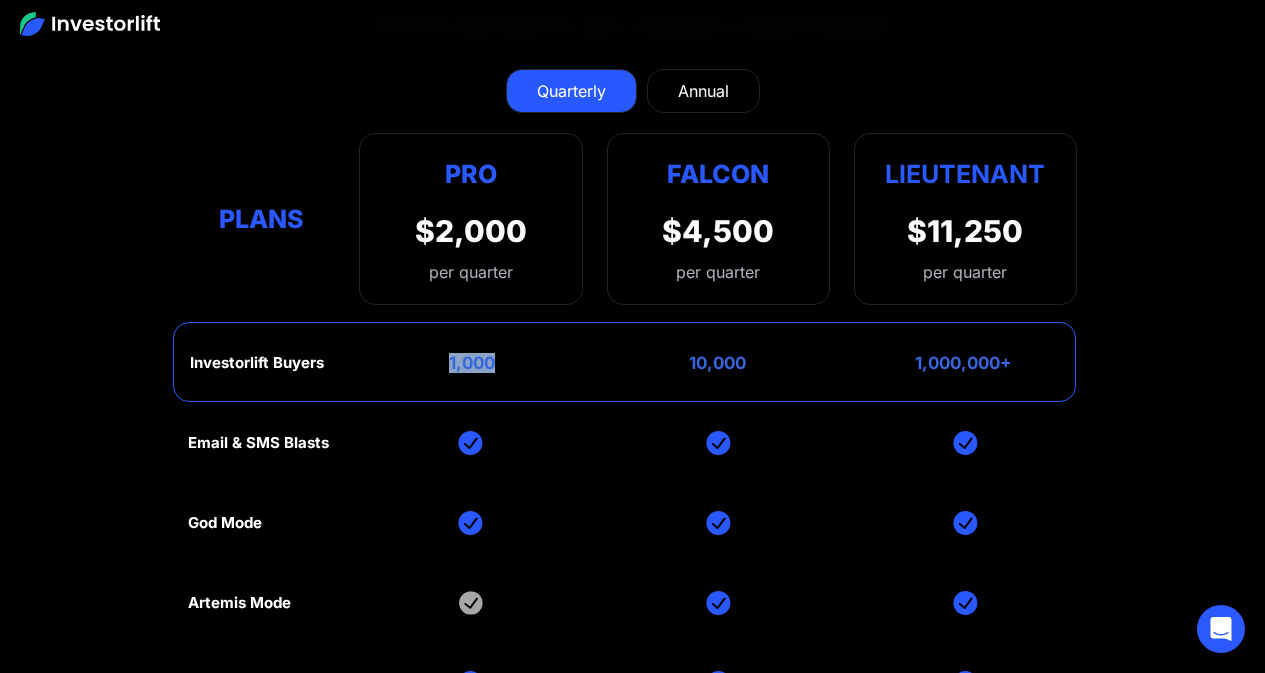 drag, startPoint x: 449, startPoint y: 300, endPoint x: 535, endPoint y: 294, distance: 86.209045 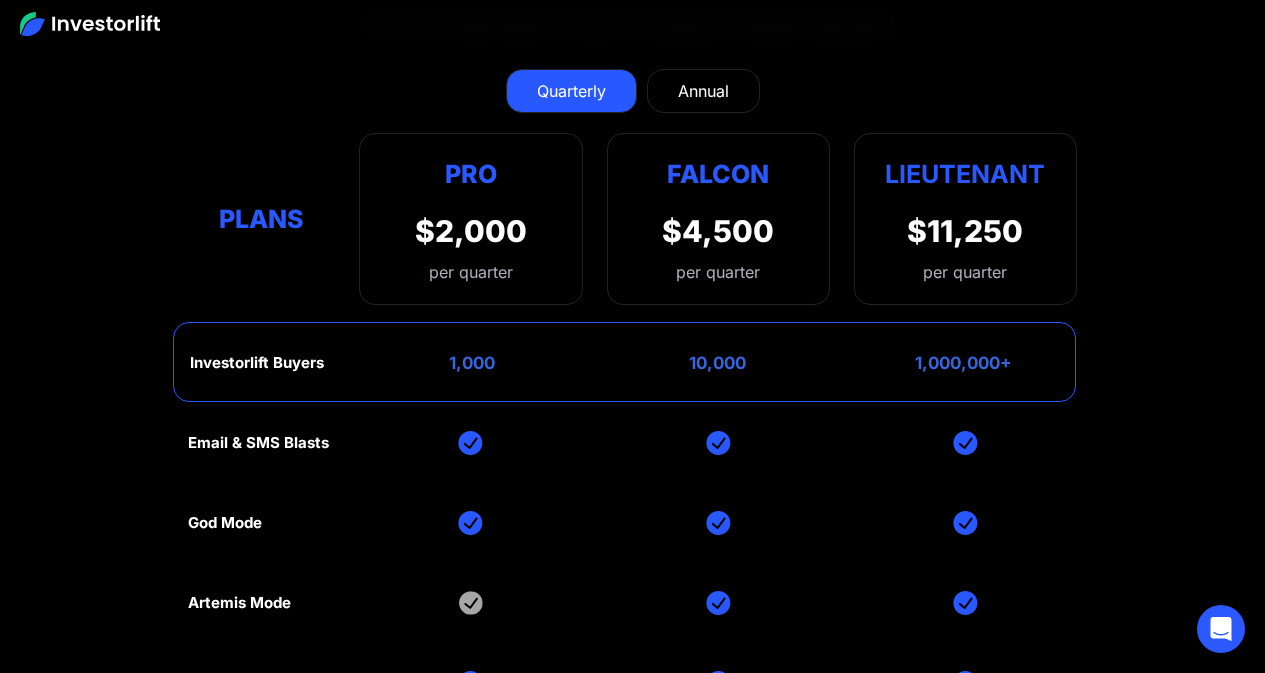 click on "10,000" at bounding box center (717, 363) 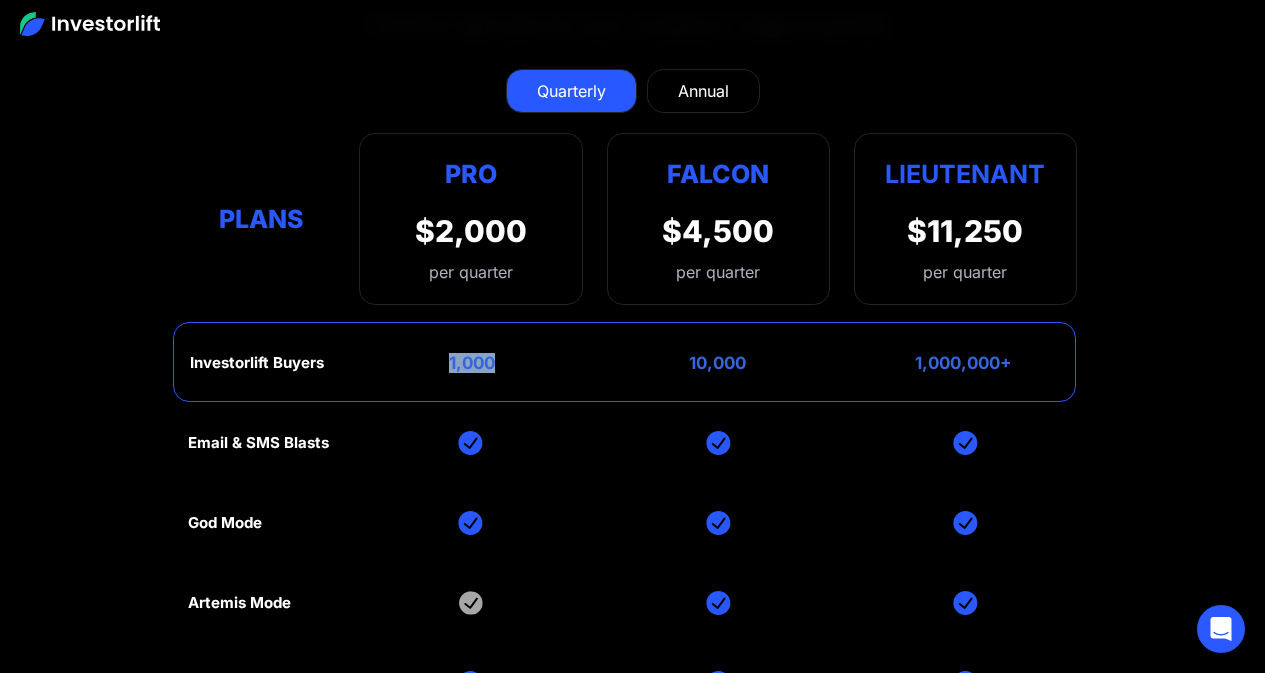 drag, startPoint x: 449, startPoint y: 293, endPoint x: 563, endPoint y: 291, distance: 114.01754 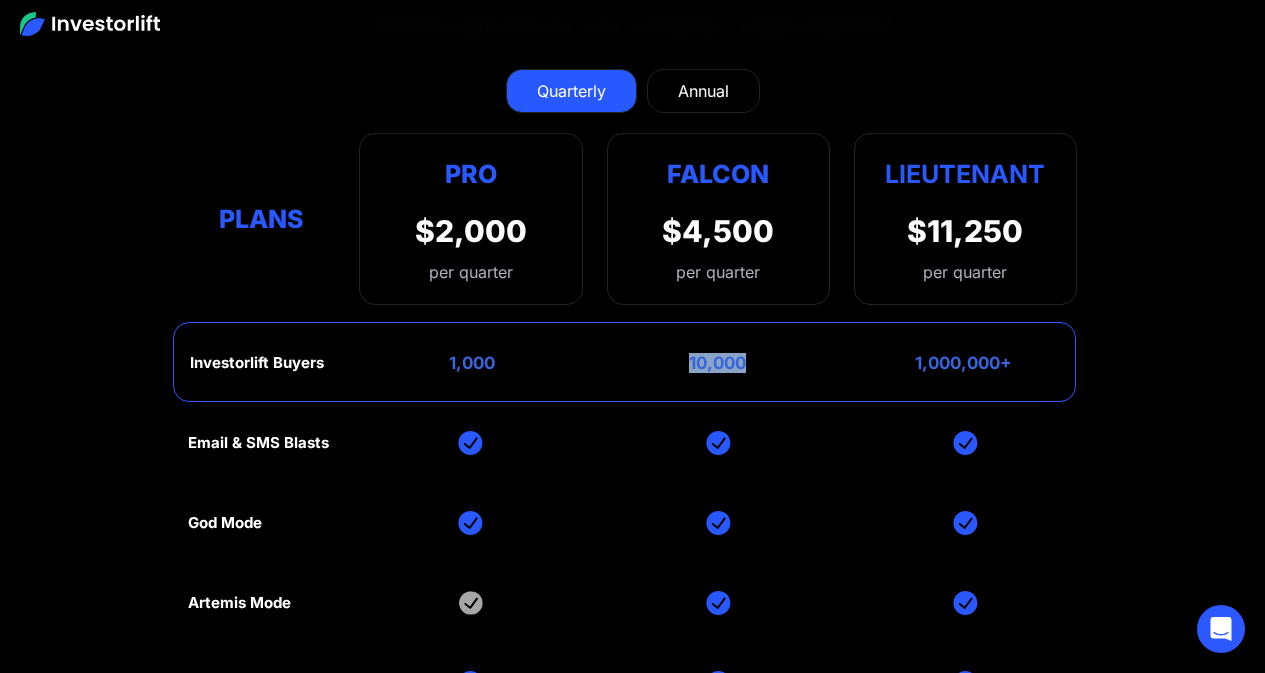 drag, startPoint x: 688, startPoint y: 295, endPoint x: 819, endPoint y: 288, distance: 131.18689 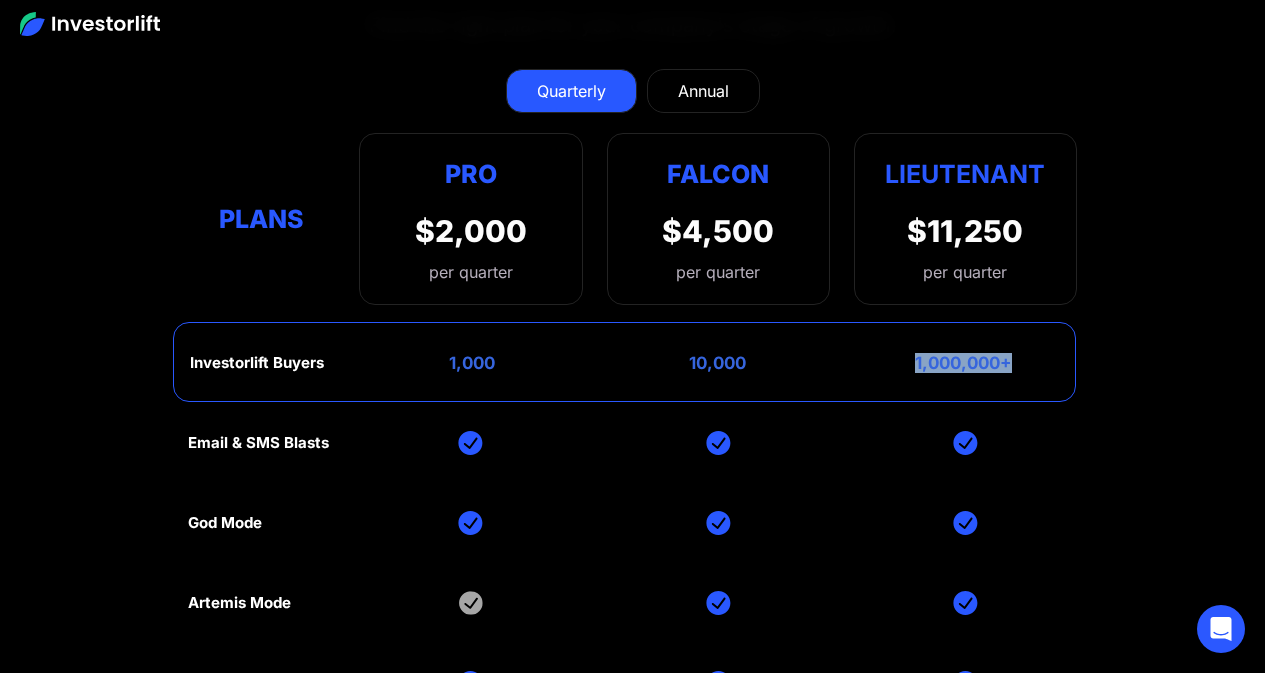 drag, startPoint x: 907, startPoint y: 299, endPoint x: 1055, endPoint y: 306, distance: 148.16545 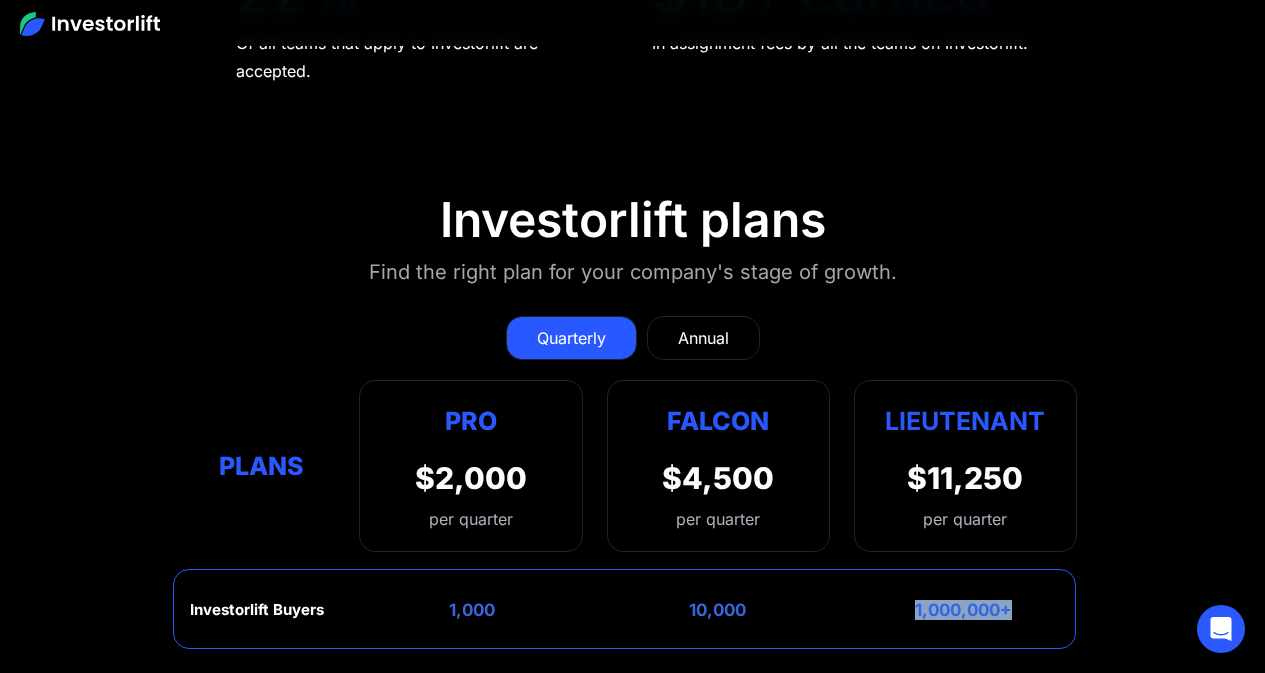 scroll, scrollTop: 7845, scrollLeft: 0, axis: vertical 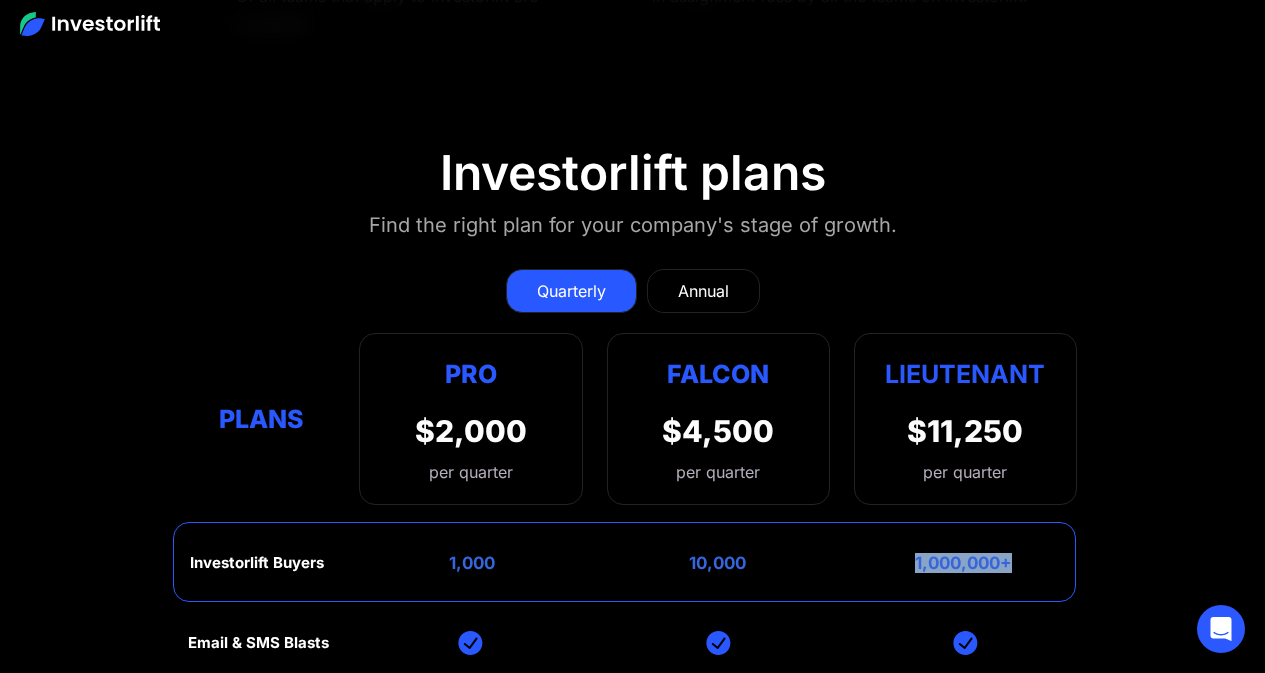 click on "Annual" at bounding box center [703, 291] 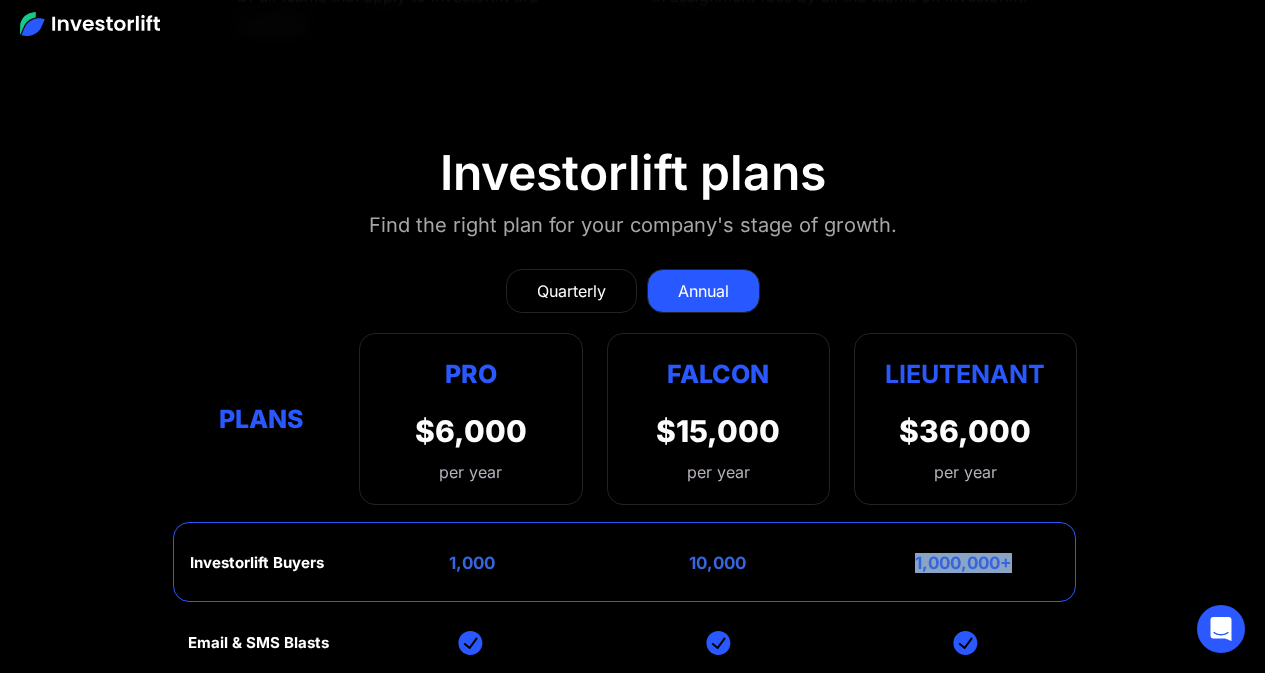 click on "Quarterly" at bounding box center (571, 291) 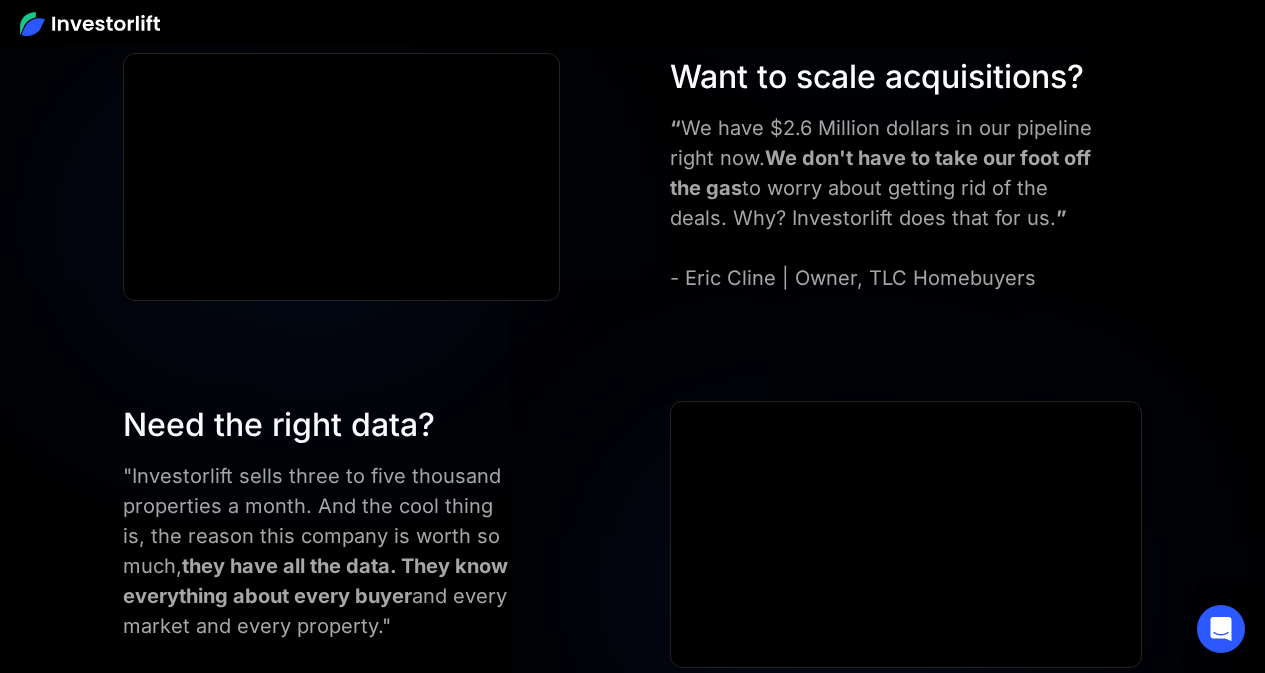 scroll, scrollTop: 6945, scrollLeft: 0, axis: vertical 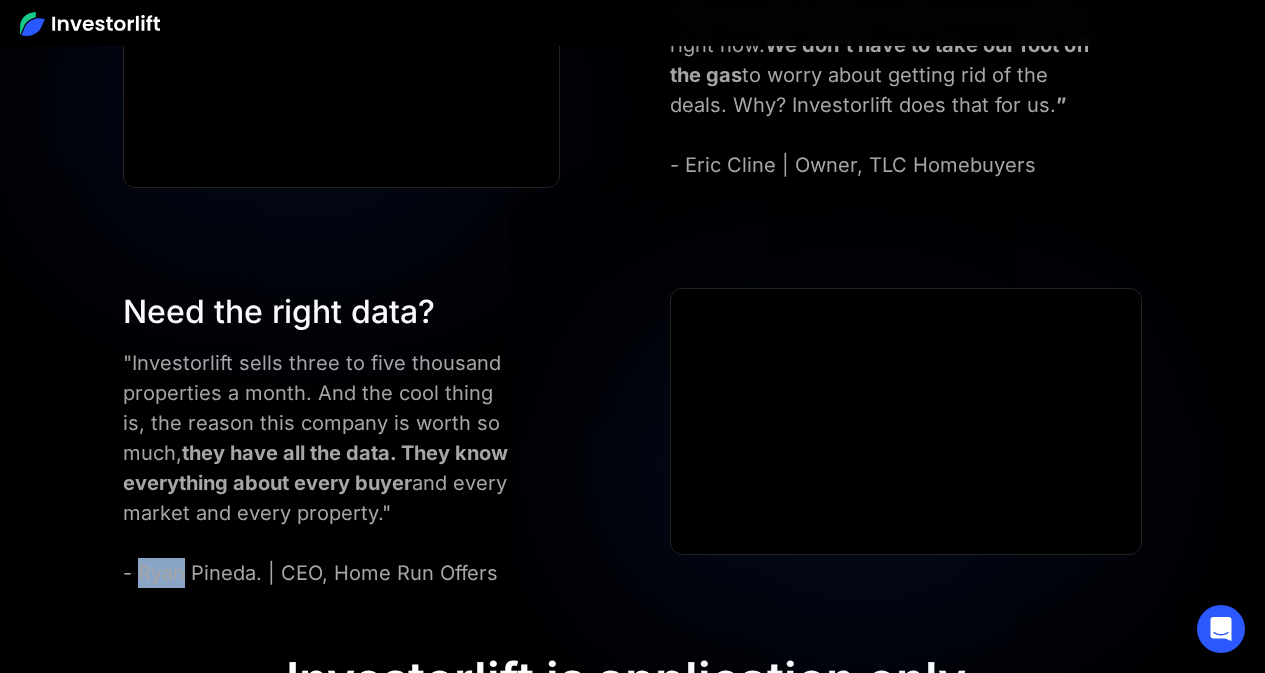 drag, startPoint x: 144, startPoint y: 511, endPoint x: 182, endPoint y: 510, distance: 38.013157 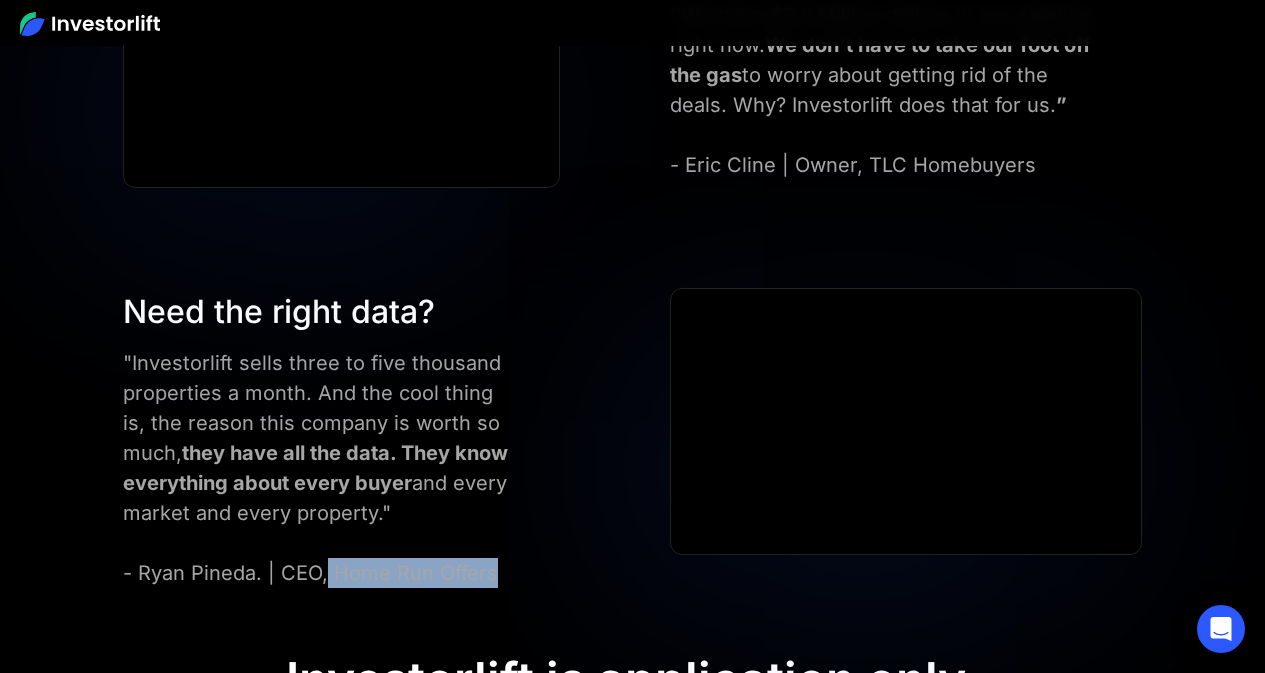 drag, startPoint x: 324, startPoint y: 512, endPoint x: 518, endPoint y: 514, distance: 194.01031 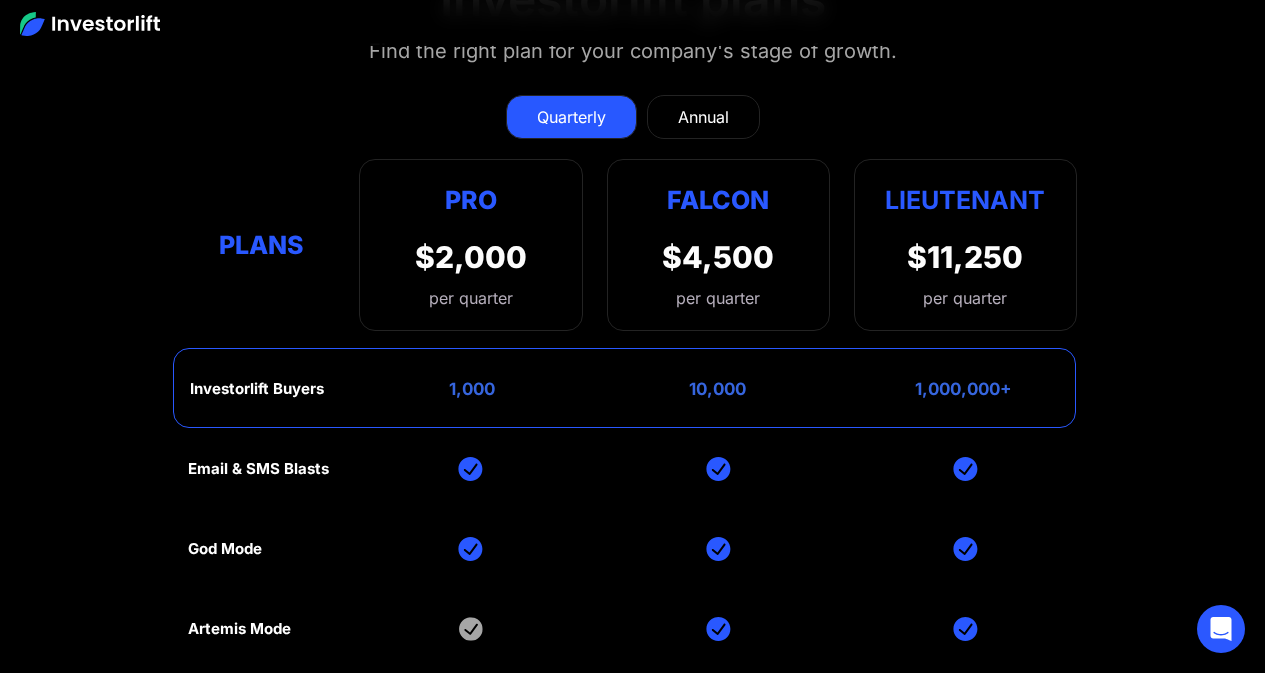 scroll, scrollTop: 8045, scrollLeft: 0, axis: vertical 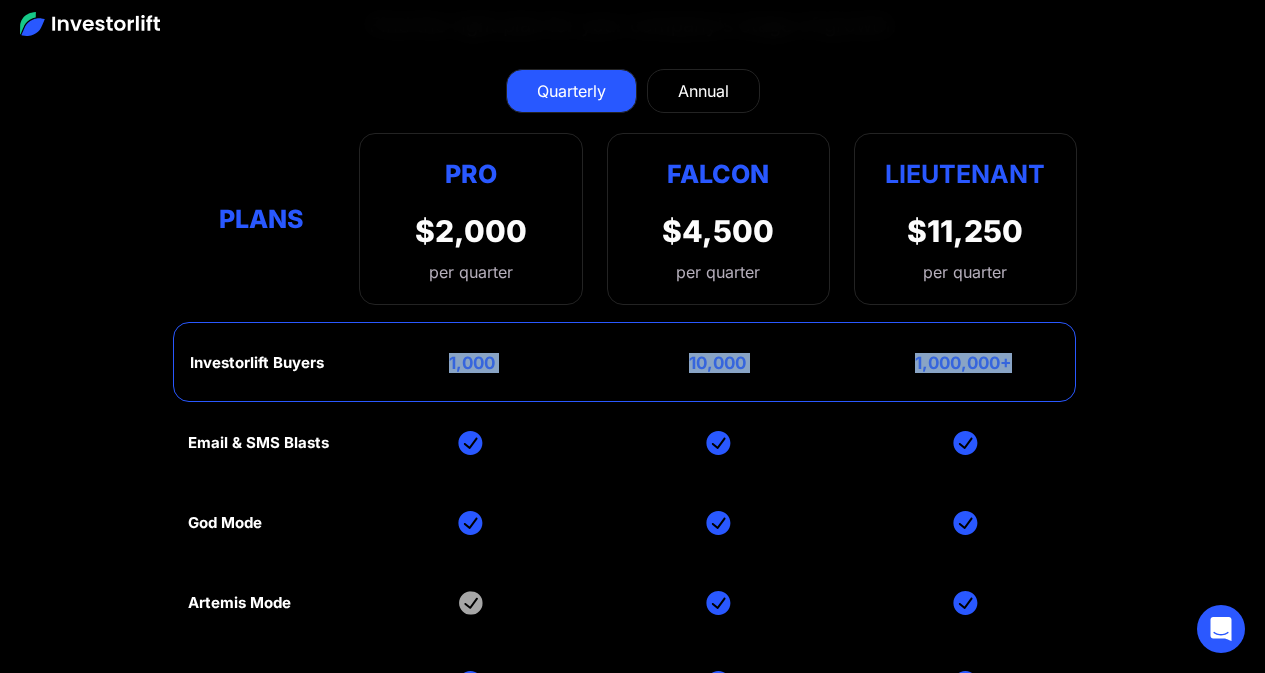 drag, startPoint x: 1013, startPoint y: 298, endPoint x: 356, endPoint y: 305, distance: 657.0373 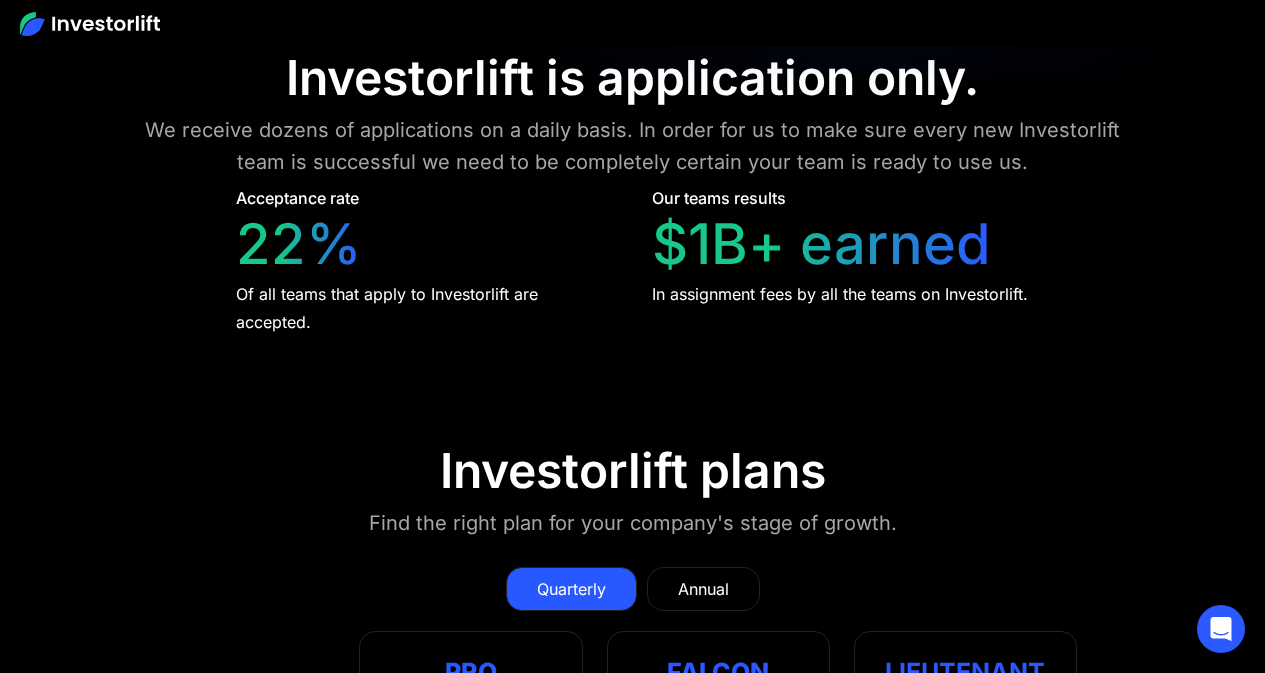 scroll, scrollTop: 7545, scrollLeft: 0, axis: vertical 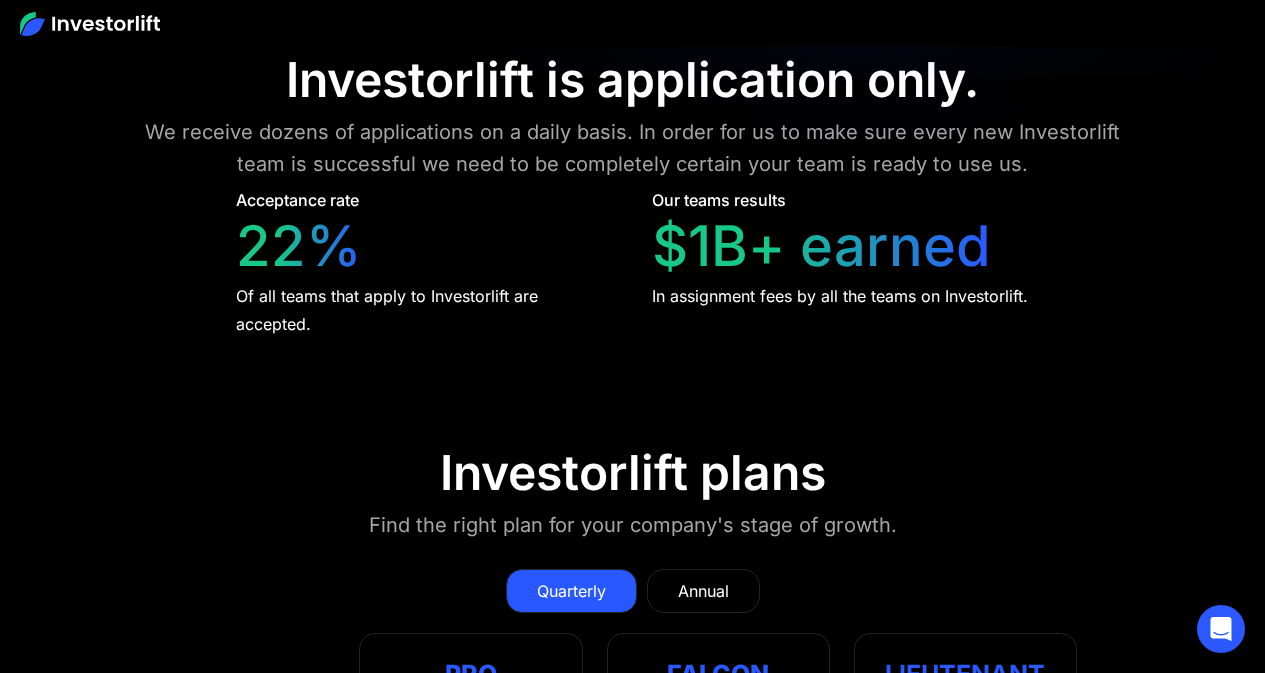 click on "Annual" at bounding box center (703, 591) 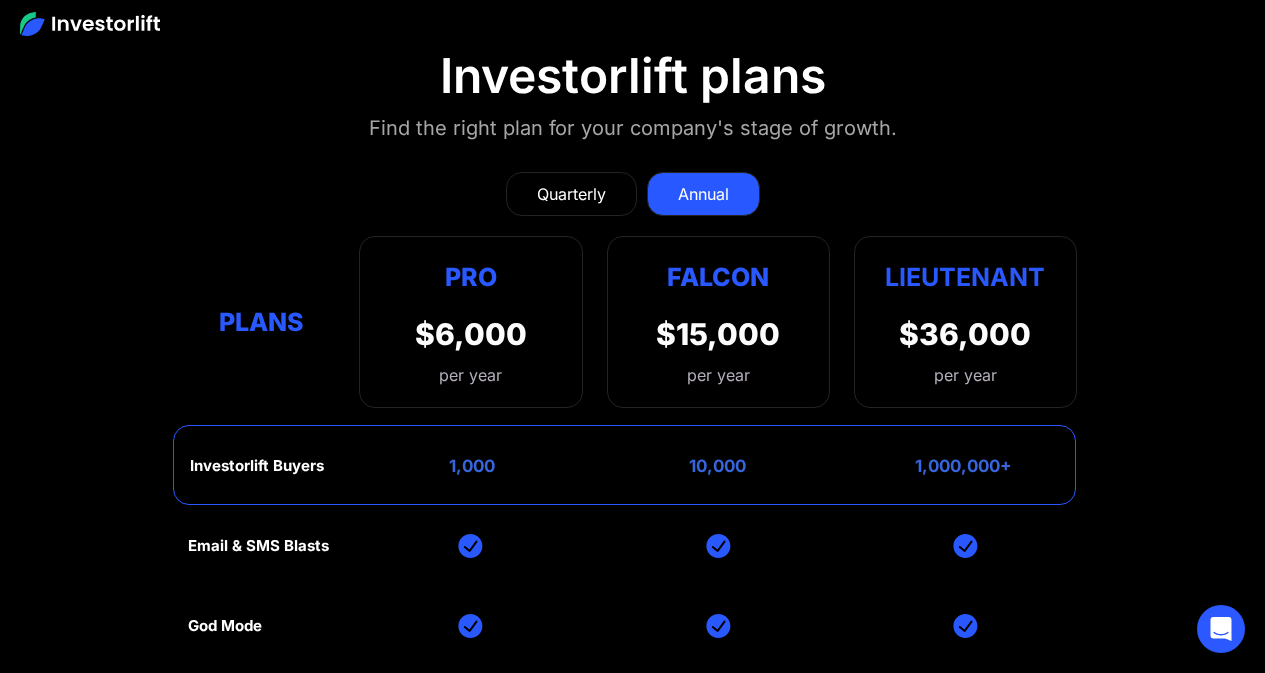 scroll, scrollTop: 7845, scrollLeft: 0, axis: vertical 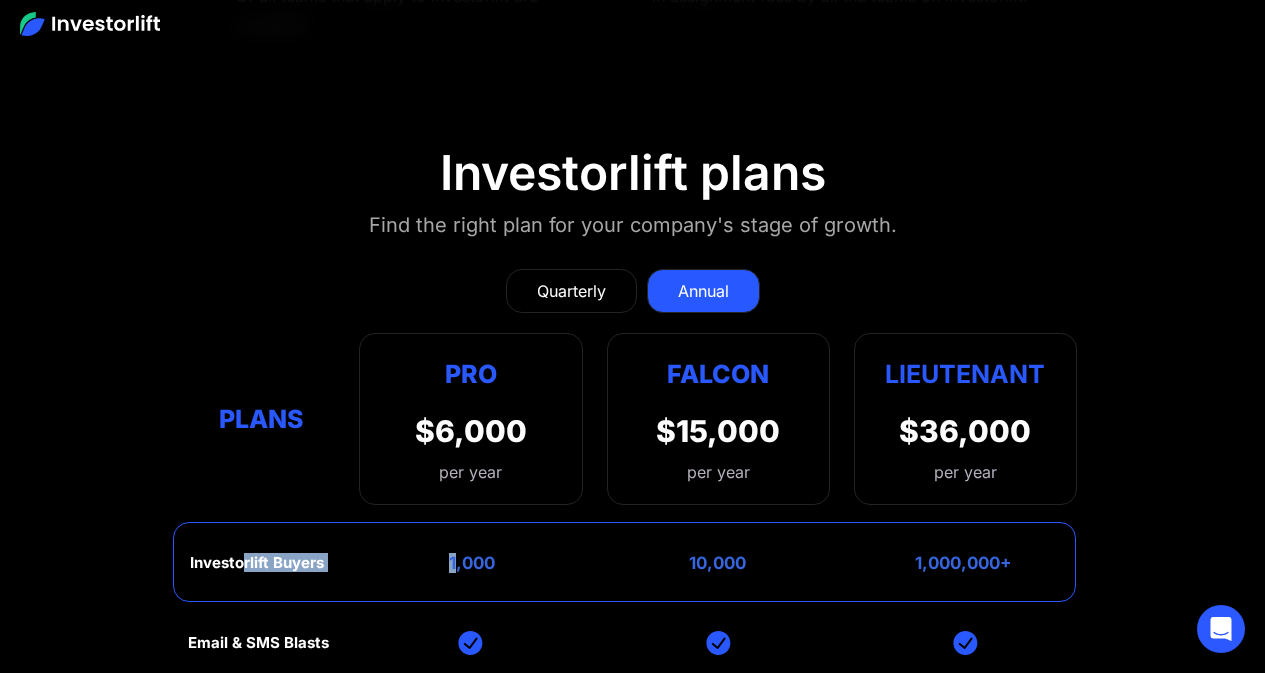drag, startPoint x: 243, startPoint y: 499, endPoint x: 537, endPoint y: 522, distance: 294.8983 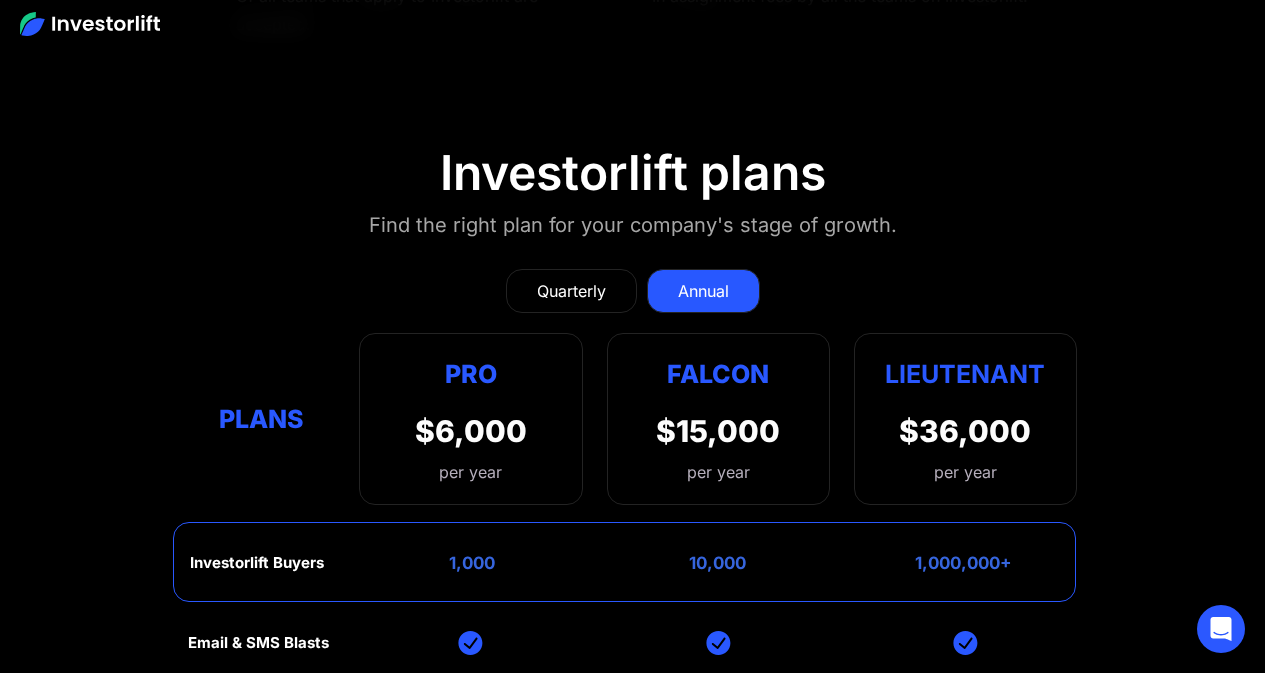 click on "Investorlift plans Find the right plan for your company's stage of growth. Quarterly Annual (Save up to 25%) Thank you! Your submission has been received! Oops! Something went wrong while submitting the form. Quarterly Annual Pro Falcon Ltnt. Pricing $2k $4.5k $11,250 Pro Falcon Ltnt. Pricing $6k $15k $36k Investorlift Buyers 1k 10k 1M+ Email & SMS Blasts God Mode Artemis Mode AI Autopilot 🚀 Buy Demo Demo Quarterly Annual Plans Pro $2,000 per quarter Pro Falcon Ltnt. Users 3 10 Unltd Buyer Limit 100k 500k Unltd Pre-Loaded Buyers - 10k 1M+ AI Augmented Data Email & SMS Blasts God Mode Access Artemis Mode Seller Site Price  *(Billed Annually) $479/mo $1000/mo $3000/mo Demo Demo Demo Buy Buy Buy Falcon $4,500 per quarter Lieutenant $11,250 per quarter Plans Pro $6,000 per year Pro Falcon Ltnt. Users 3 10 Unltd Buyer Limit 100k 500k Unltd Pre-Loaded Buyers - 10k 1M+ AI Augmented Data Email & SMS Blasts God Mode Access Artemis Mode Seller Site Price  *(Billed Annually) $479/mo $1000/mo $3000/mo Demo Demo Demo" at bounding box center (632, 560) 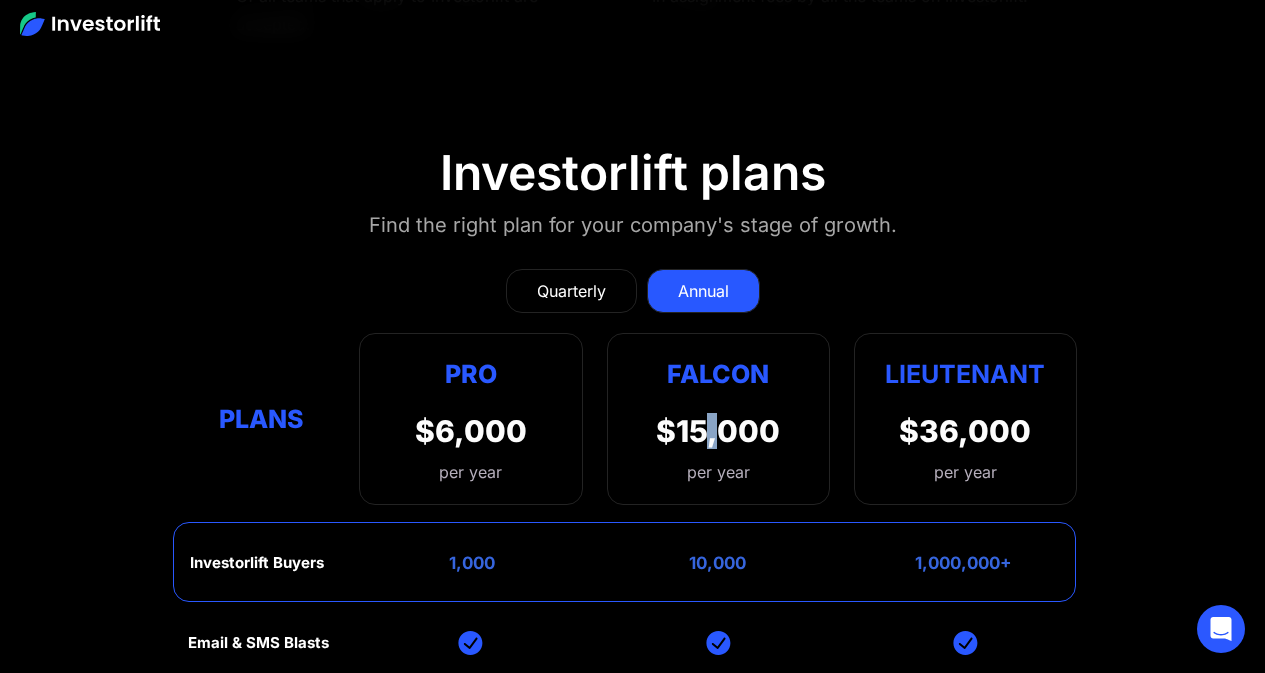 click on "$15,000" at bounding box center (718, 431) 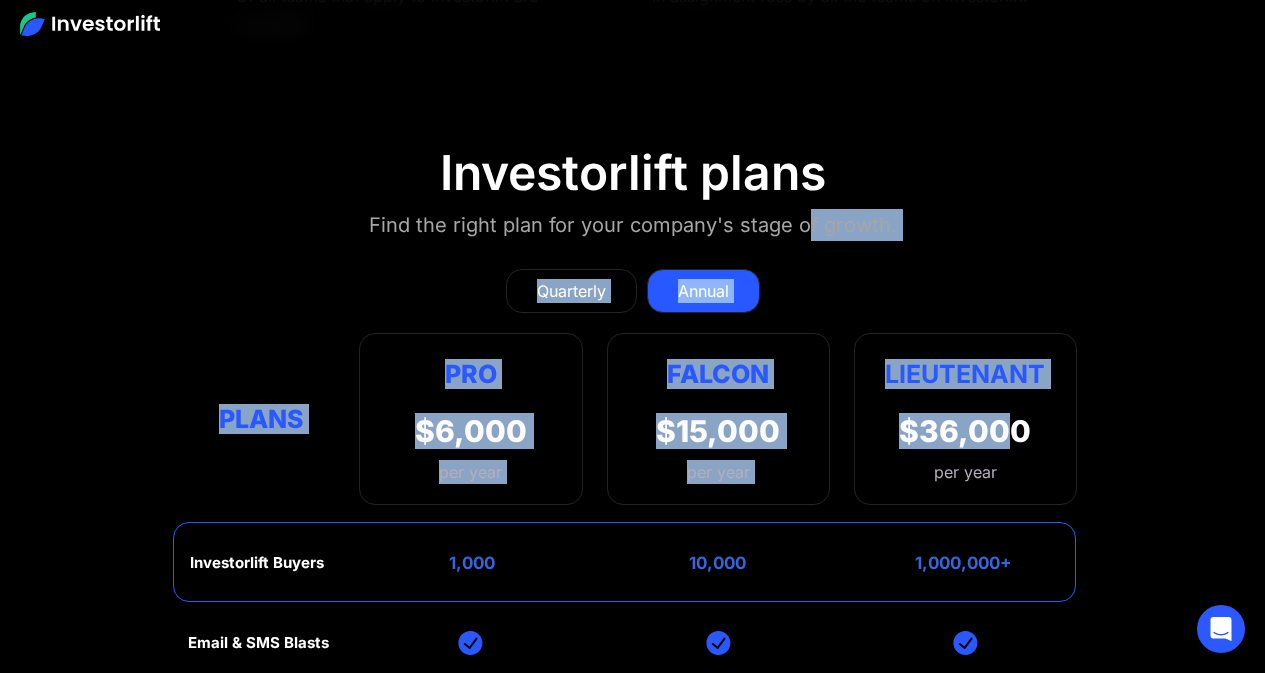 drag, startPoint x: 1013, startPoint y: 341, endPoint x: 819, endPoint y: 149, distance: 272.94687 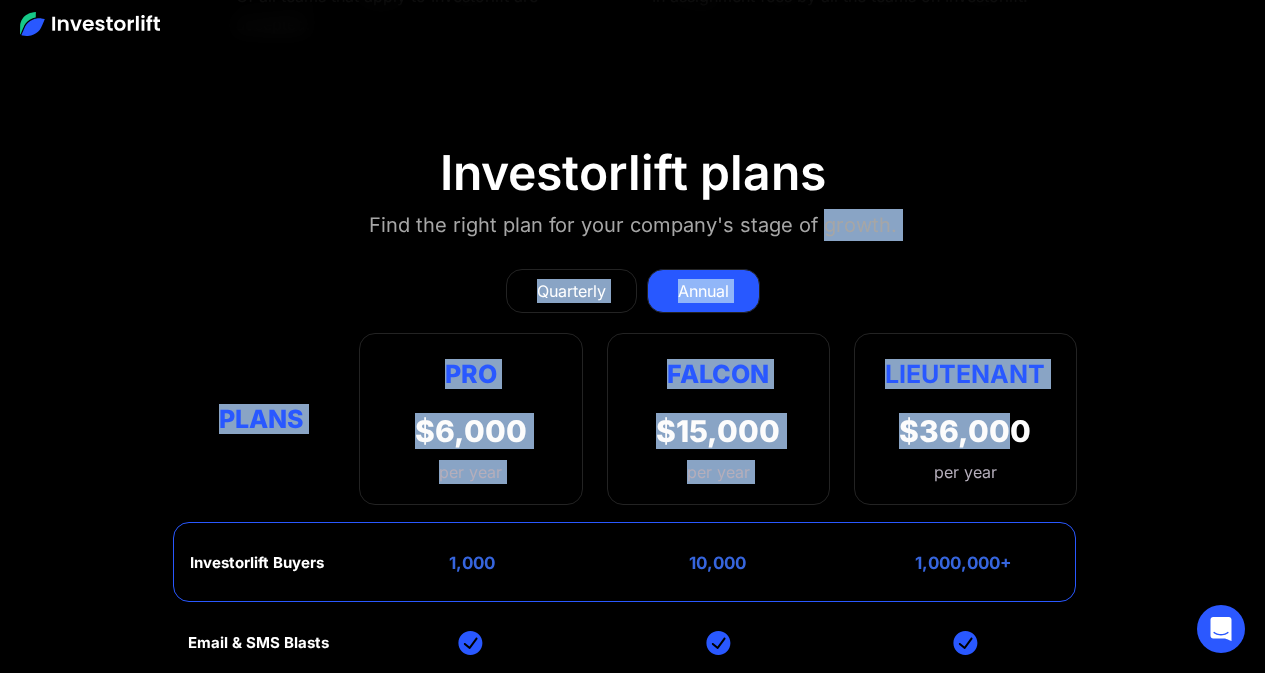 click on "Falcon $15,000 per year" at bounding box center (718, 419) 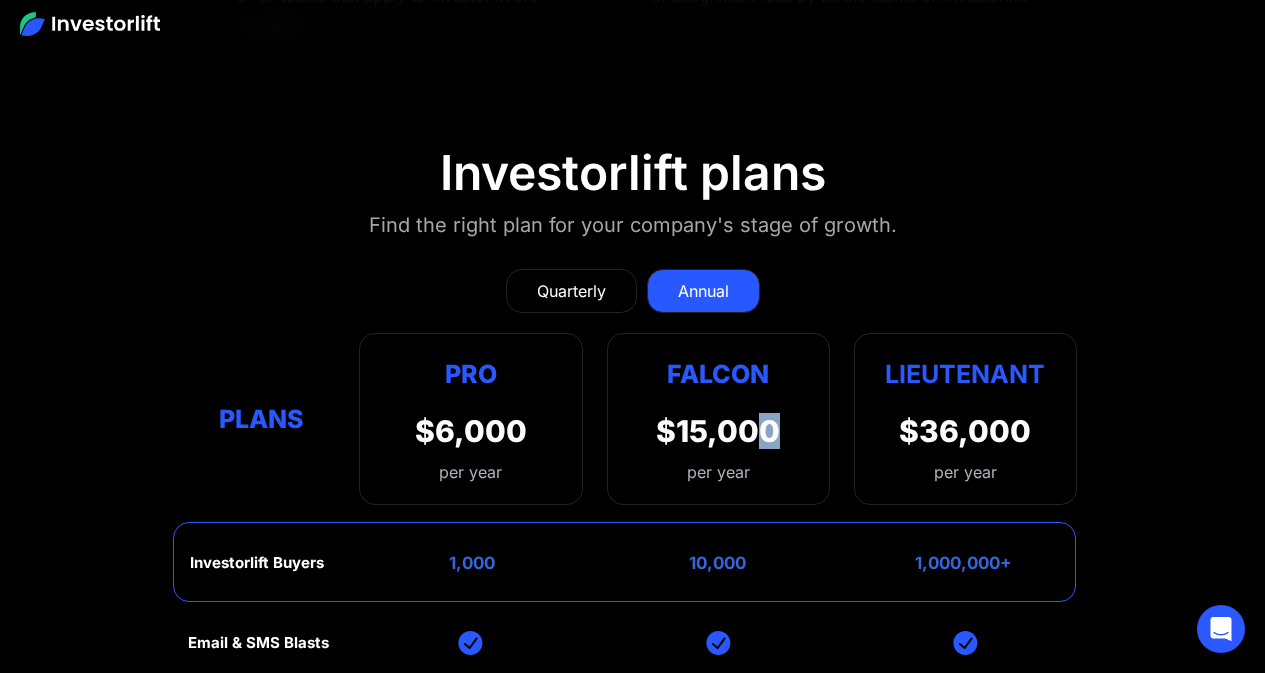 drag, startPoint x: 760, startPoint y: 349, endPoint x: 840, endPoint y: 451, distance: 129.63025 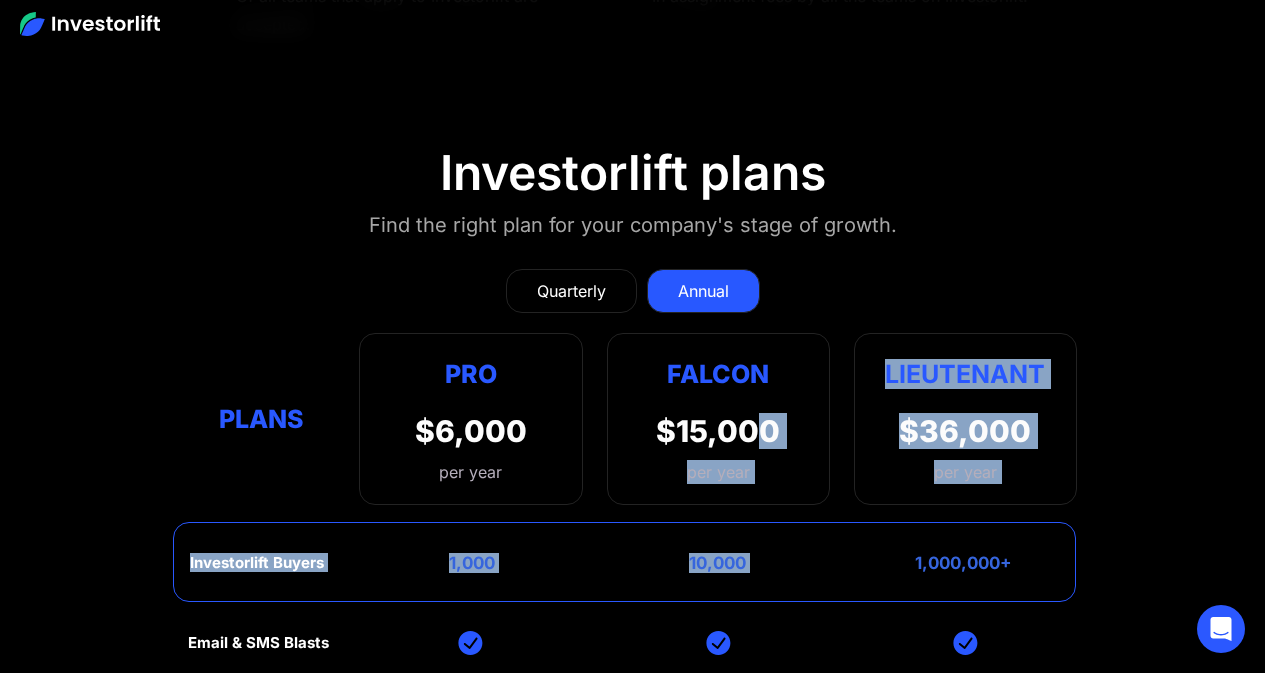 click on "Falcon $15,000 per year" at bounding box center (718, 419) 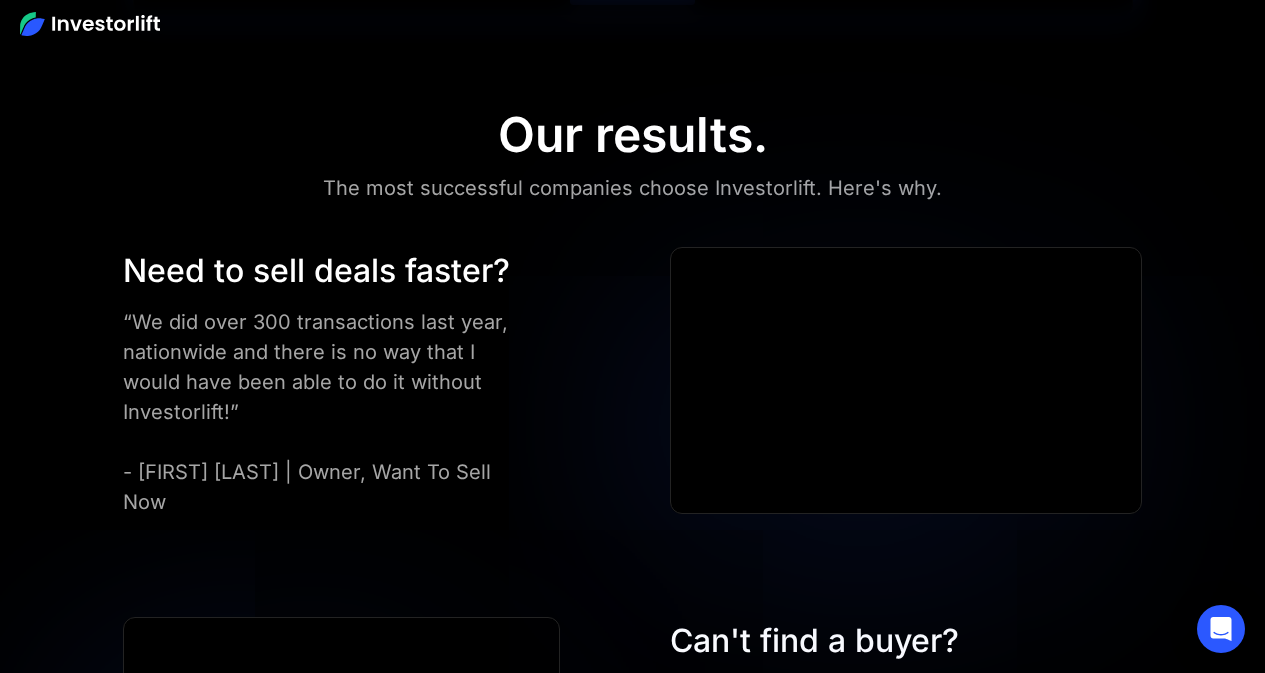 scroll, scrollTop: 4845, scrollLeft: 0, axis: vertical 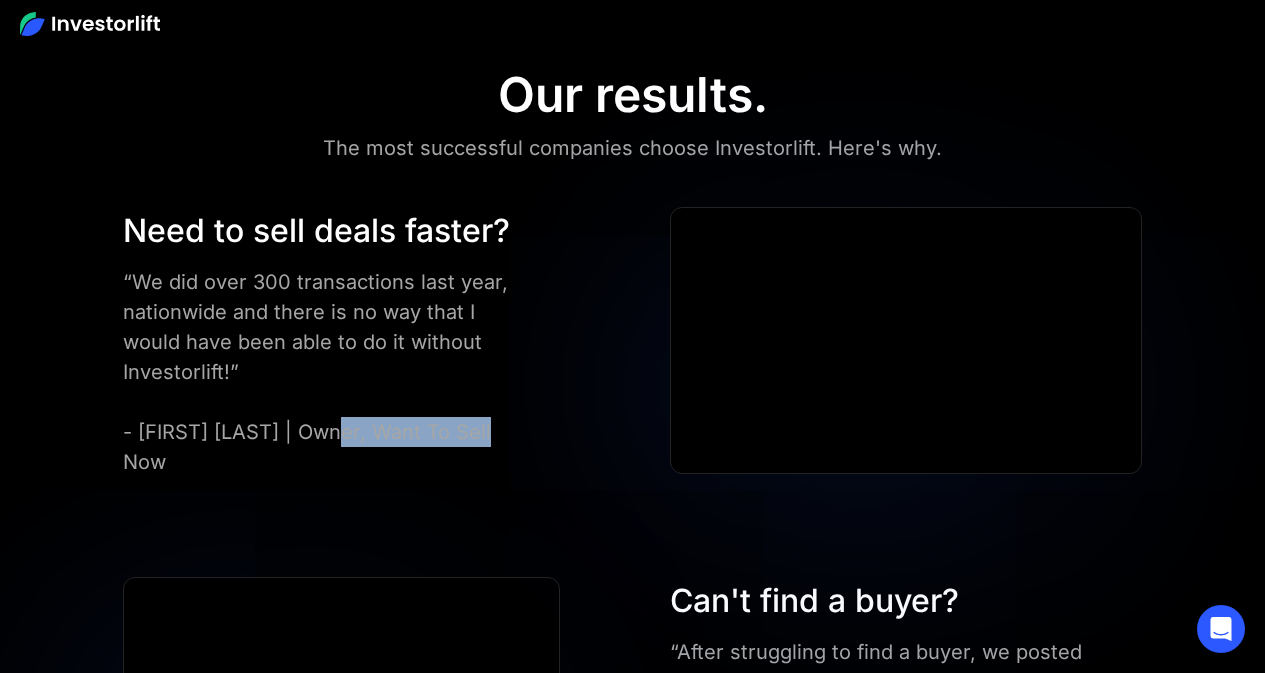 drag, startPoint x: 331, startPoint y: 367, endPoint x: 490, endPoint y: 363, distance: 159.05031 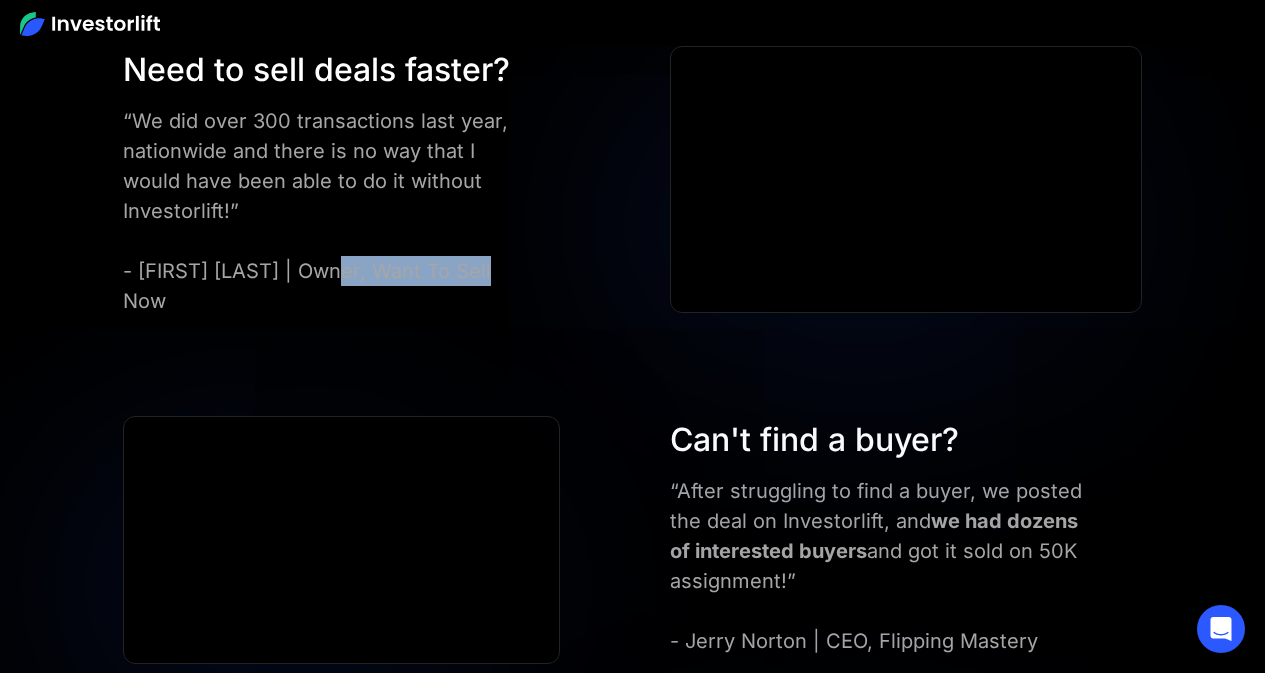 scroll, scrollTop: 5145, scrollLeft: 0, axis: vertical 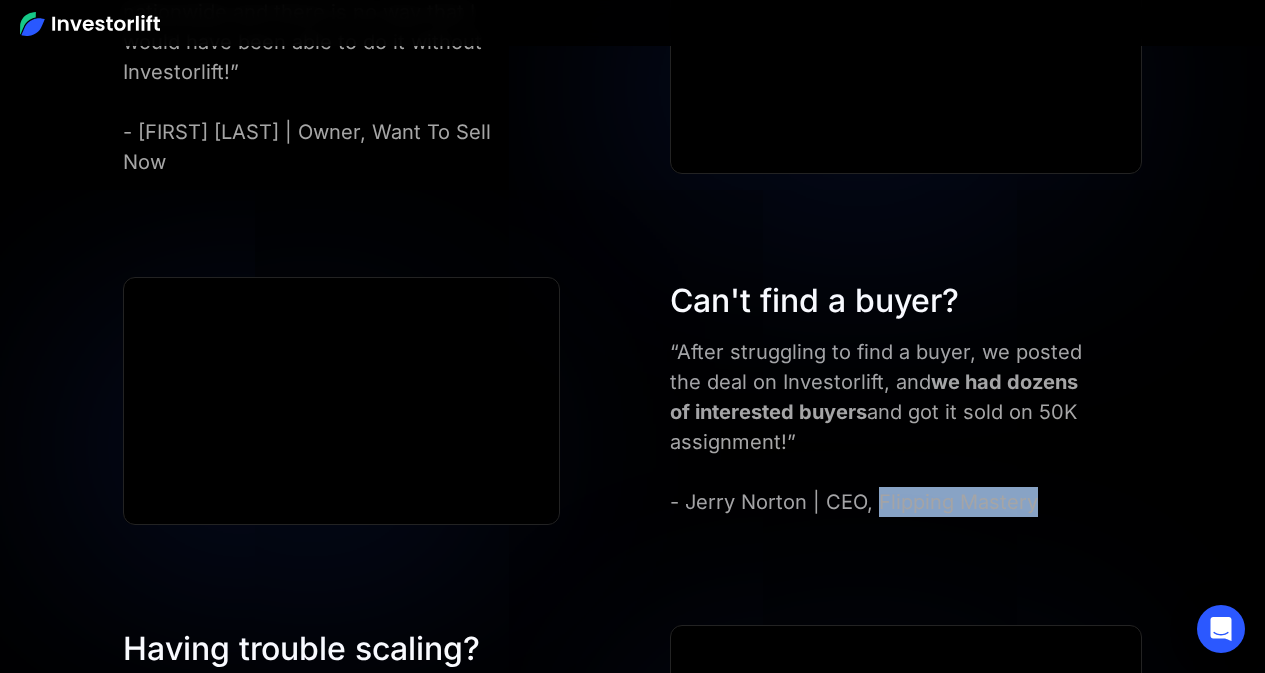 drag, startPoint x: 875, startPoint y: 434, endPoint x: 1101, endPoint y: 441, distance: 226.10838 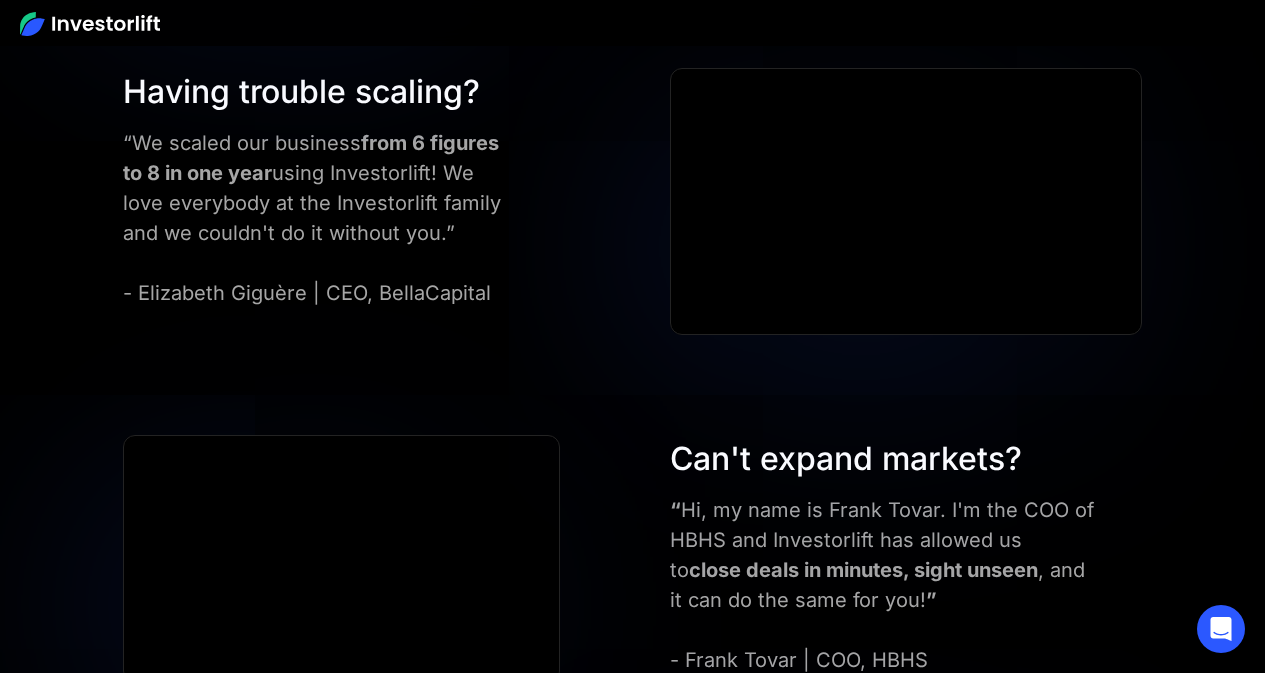 scroll, scrollTop: 5700, scrollLeft: 0, axis: vertical 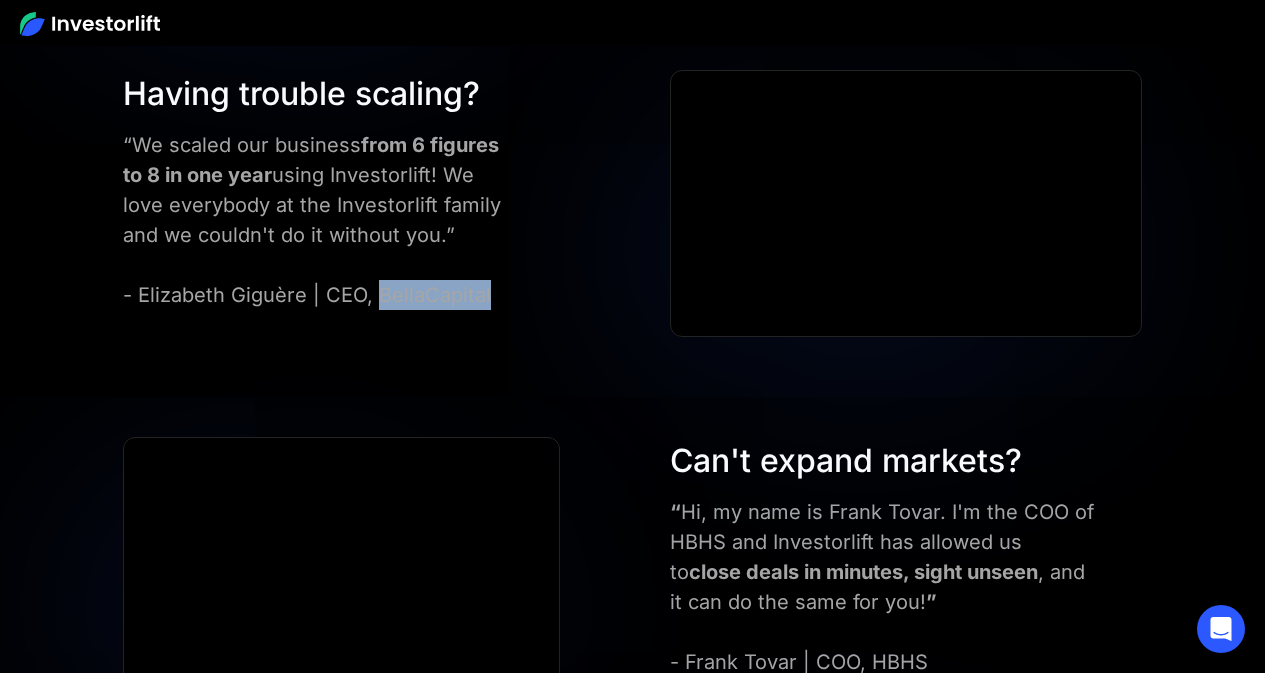 drag, startPoint x: 379, startPoint y: 227, endPoint x: 495, endPoint y: 227, distance: 116 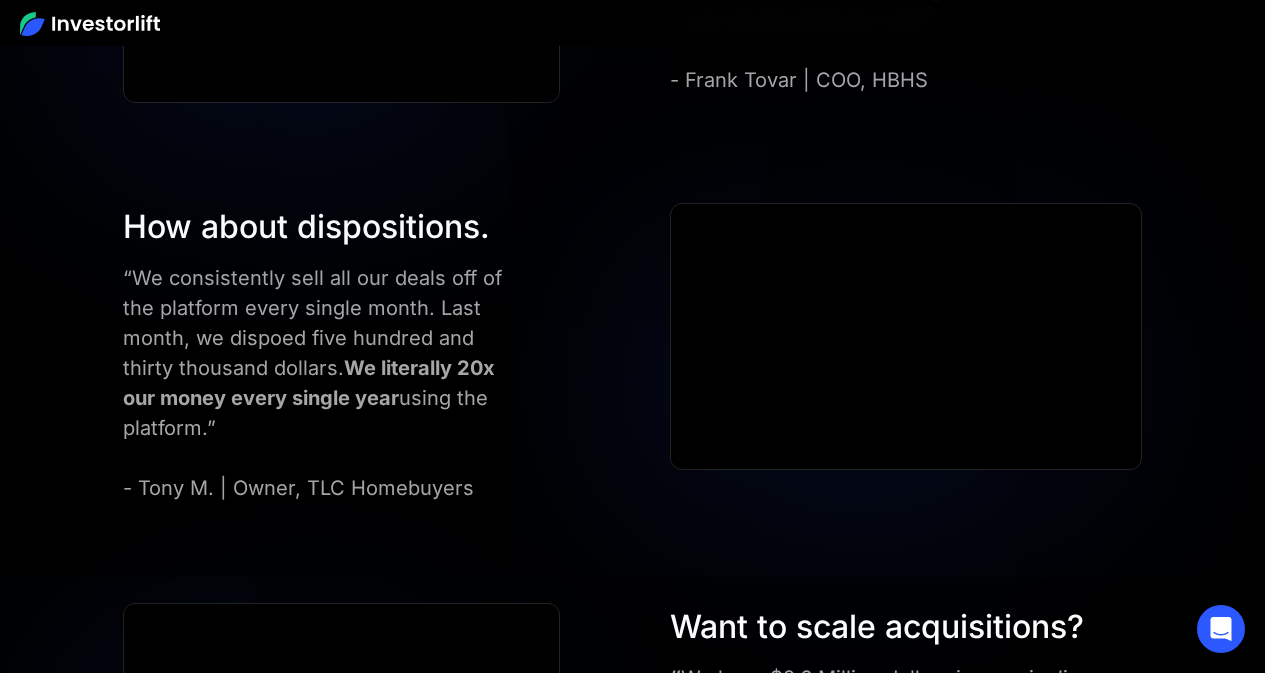 scroll, scrollTop: 6300, scrollLeft: 0, axis: vertical 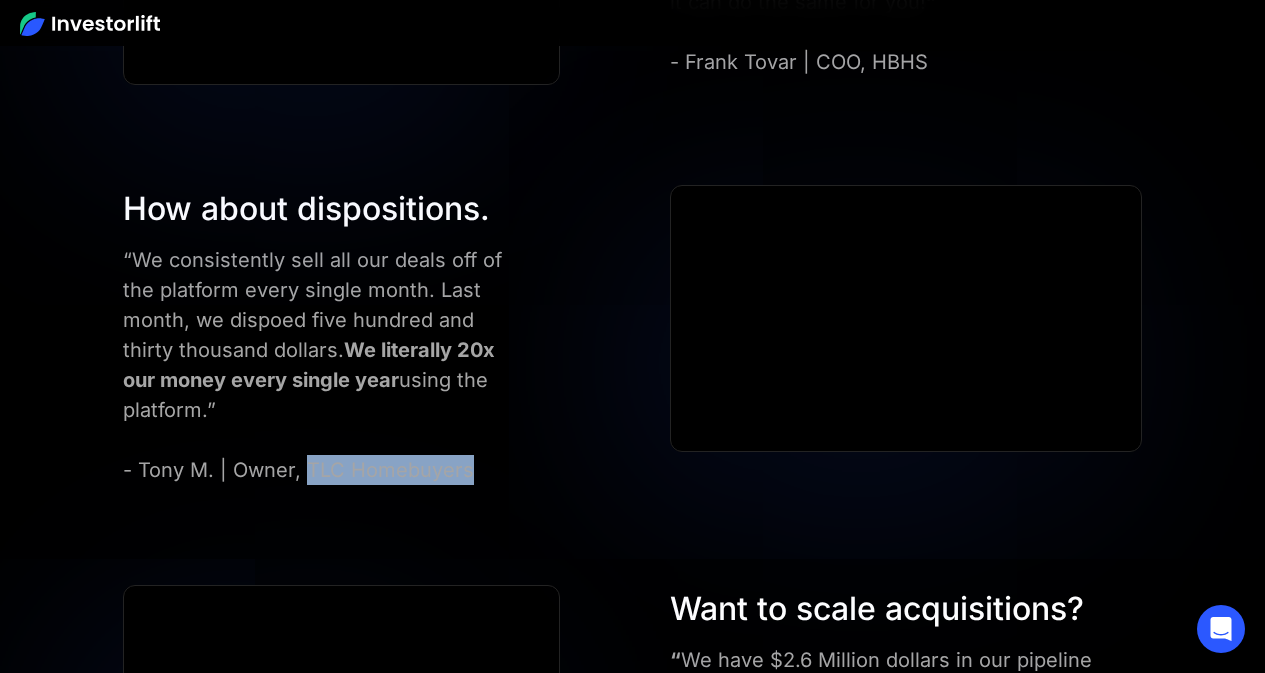 drag, startPoint x: 309, startPoint y: 406, endPoint x: 469, endPoint y: 403, distance: 160.02812 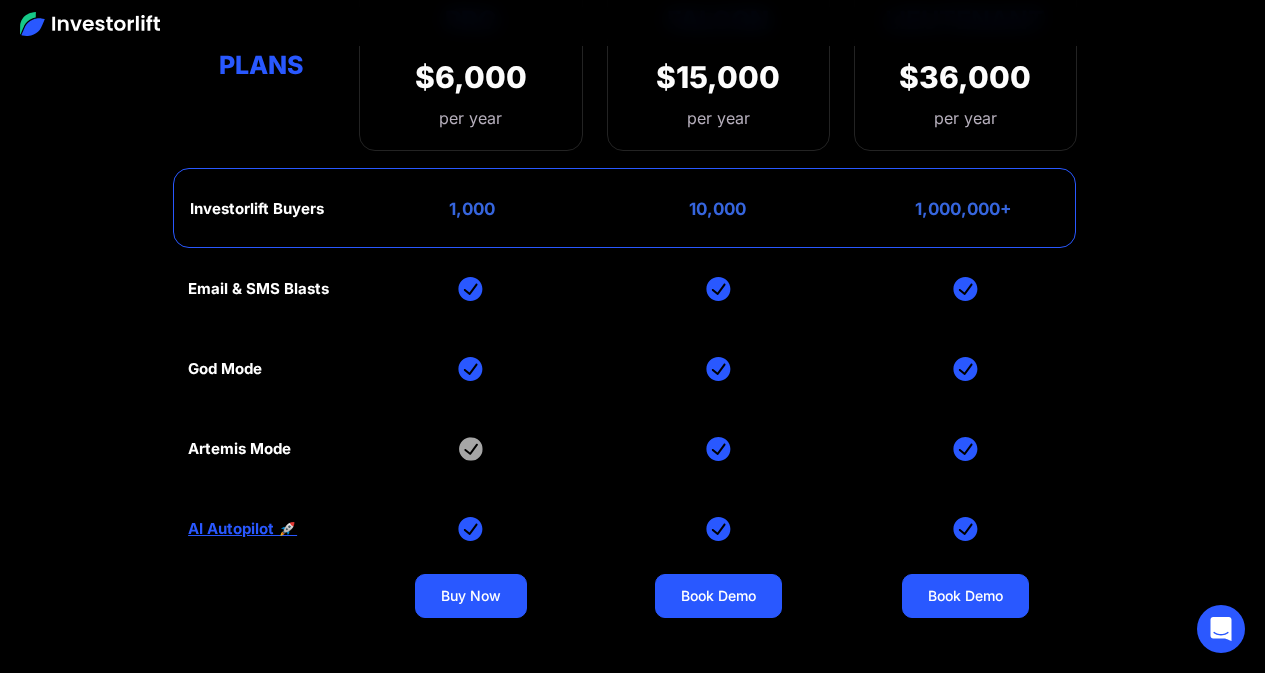 scroll, scrollTop: 8245, scrollLeft: 0, axis: vertical 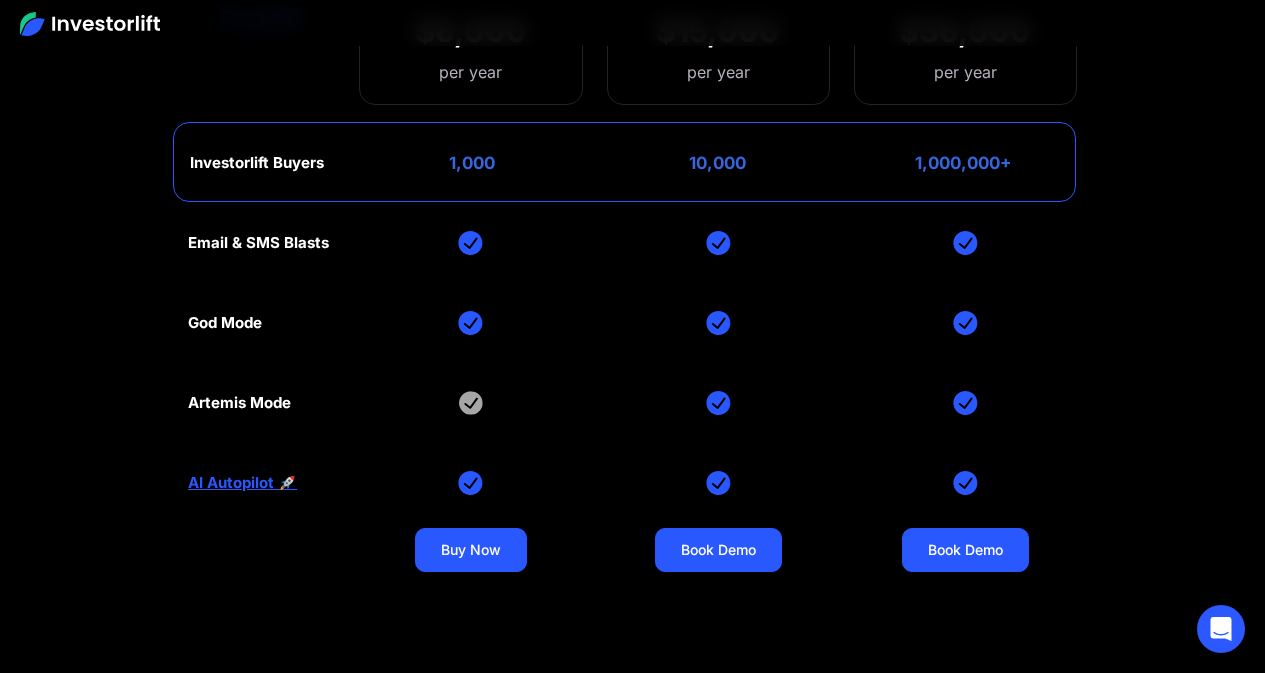 click on "Email & SMS Blasts God Mode Artemis Mode AI Autopilot 🚀 Buy Now Book Demo Book Demo" at bounding box center (632, 403) 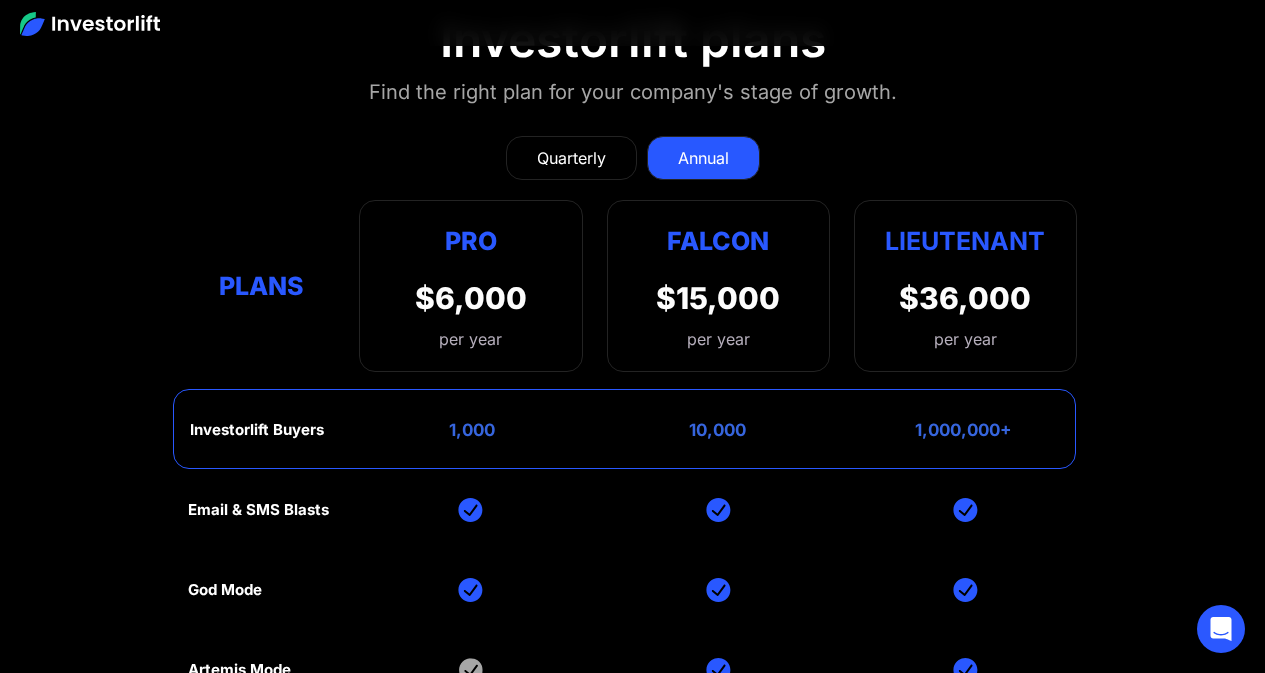 scroll, scrollTop: 7945, scrollLeft: 0, axis: vertical 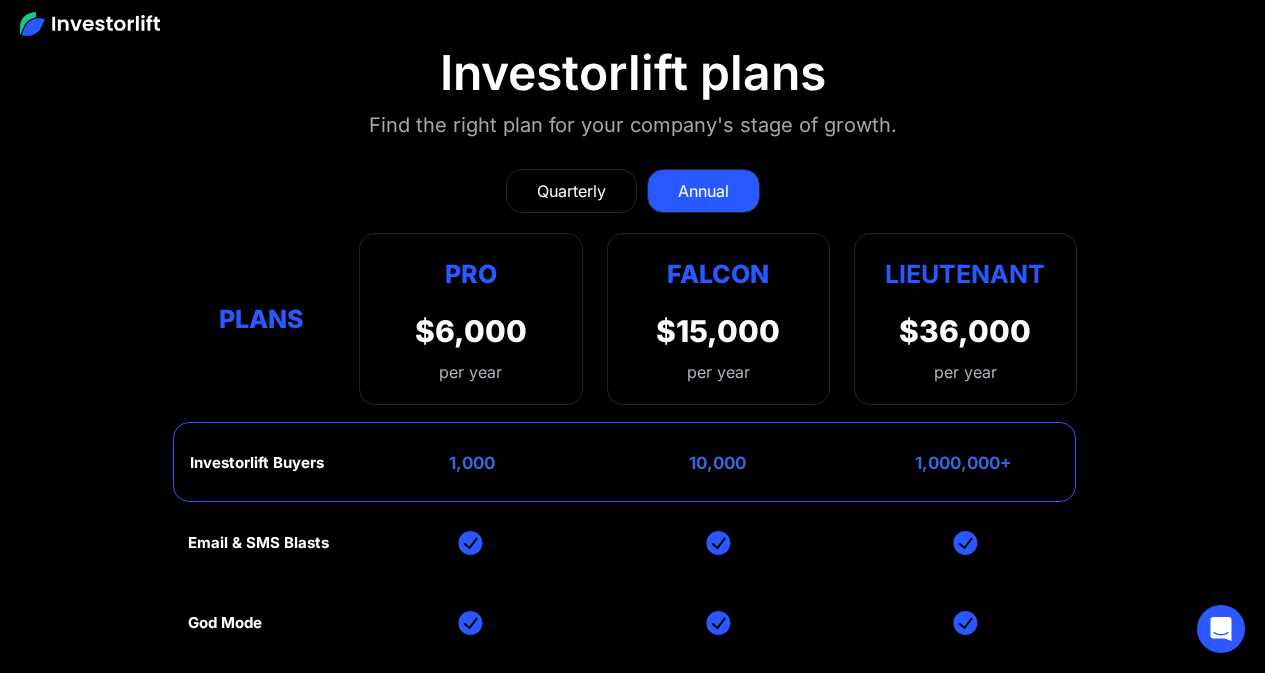 click on "Quarterly" at bounding box center (571, 191) 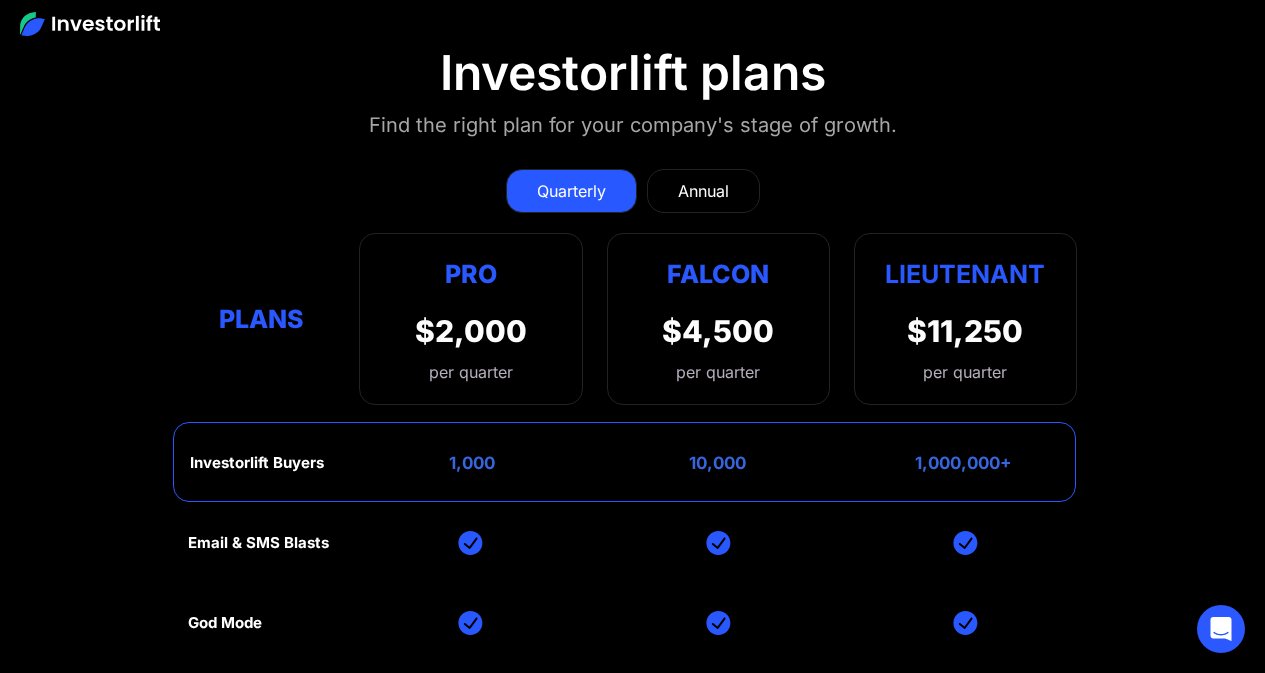 click on "Annual" at bounding box center [703, 191] 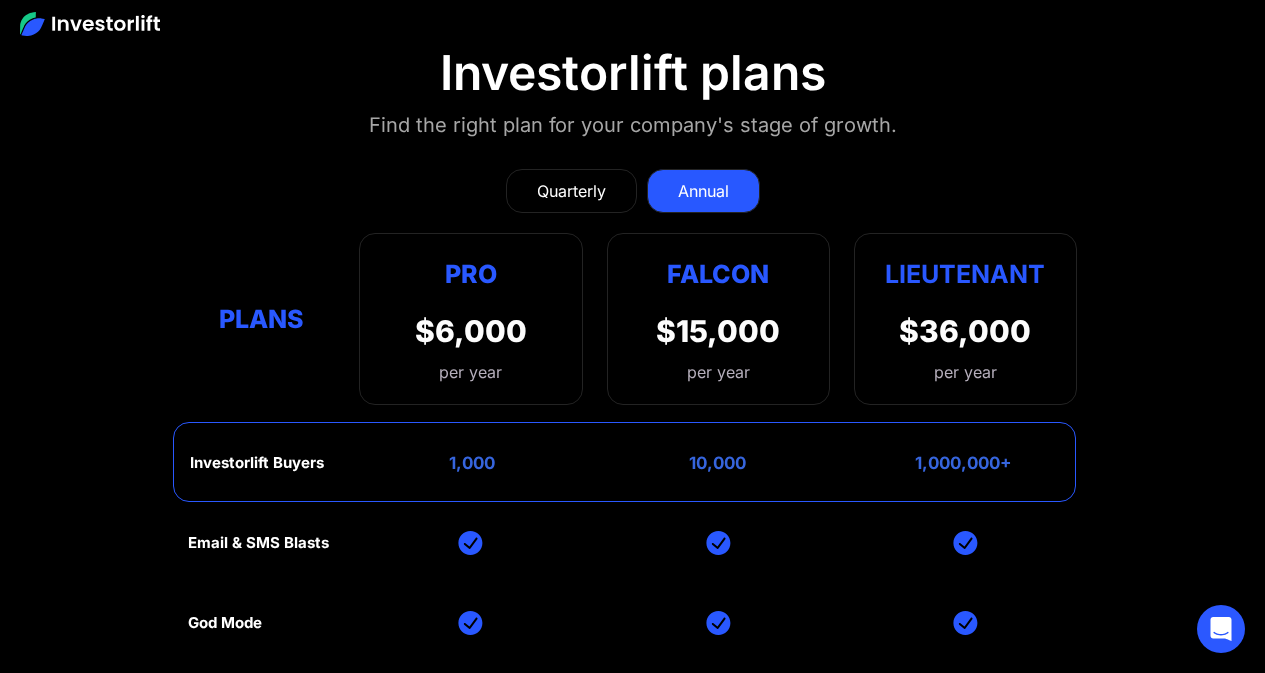 click on "Annual" at bounding box center (703, 191) 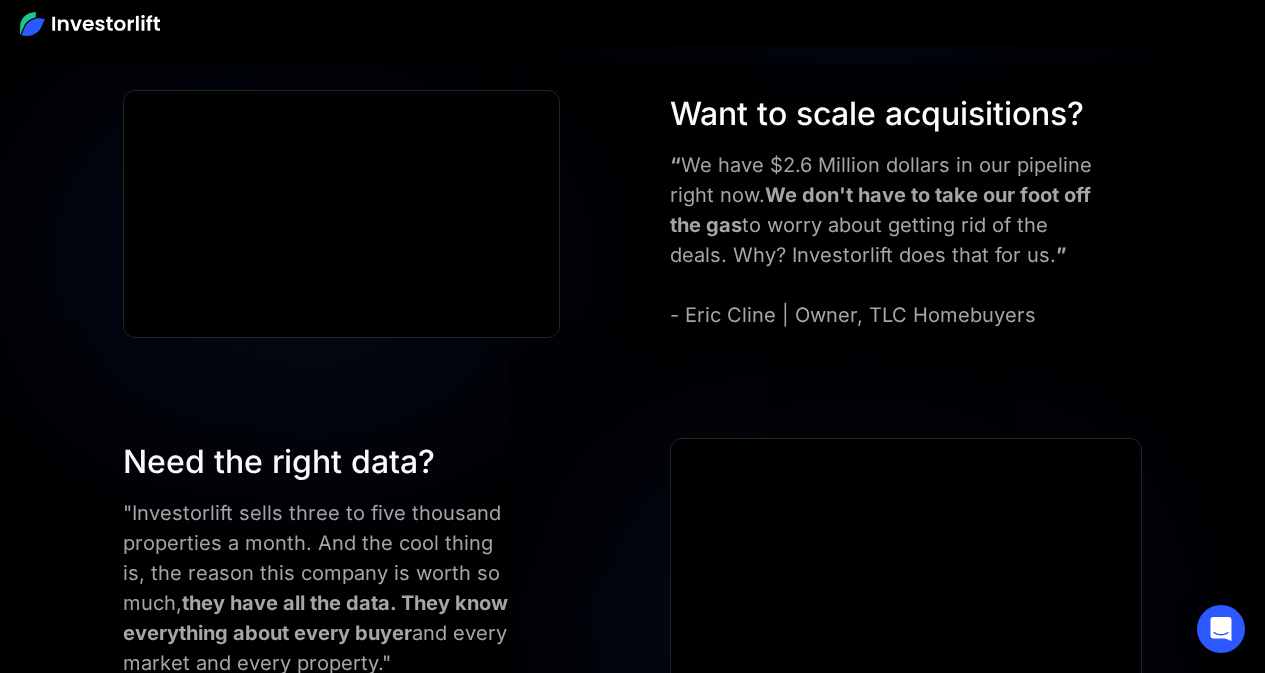 scroll, scrollTop: 6845, scrollLeft: 0, axis: vertical 